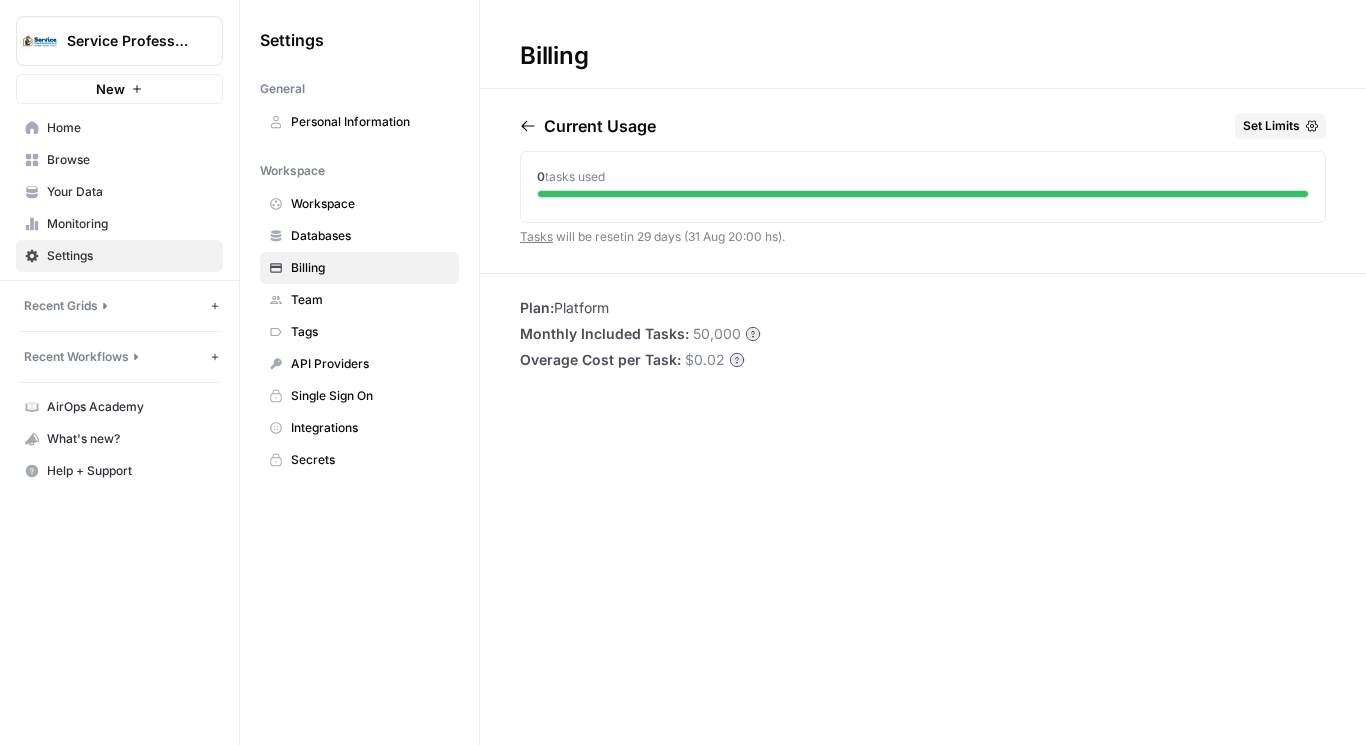 scroll, scrollTop: 0, scrollLeft: 0, axis: both 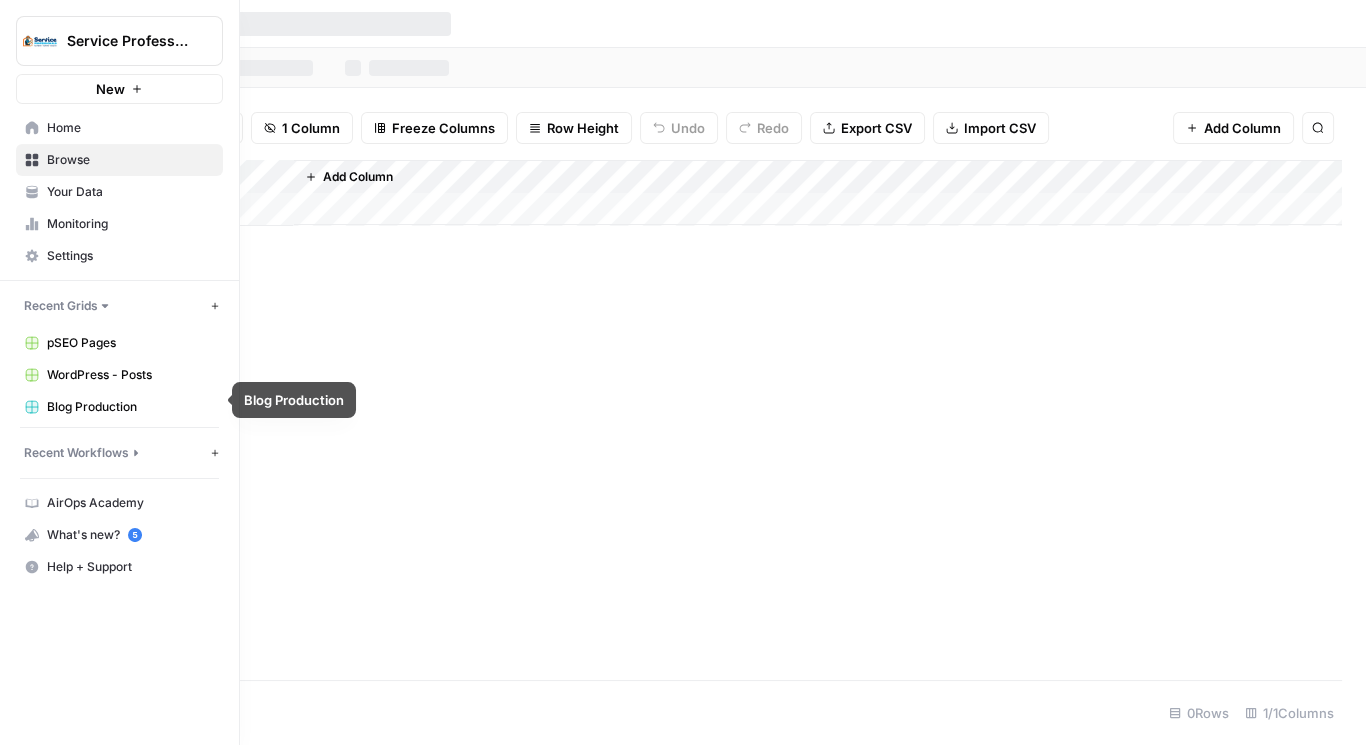 click on "Blog Production" at bounding box center (130, 407) 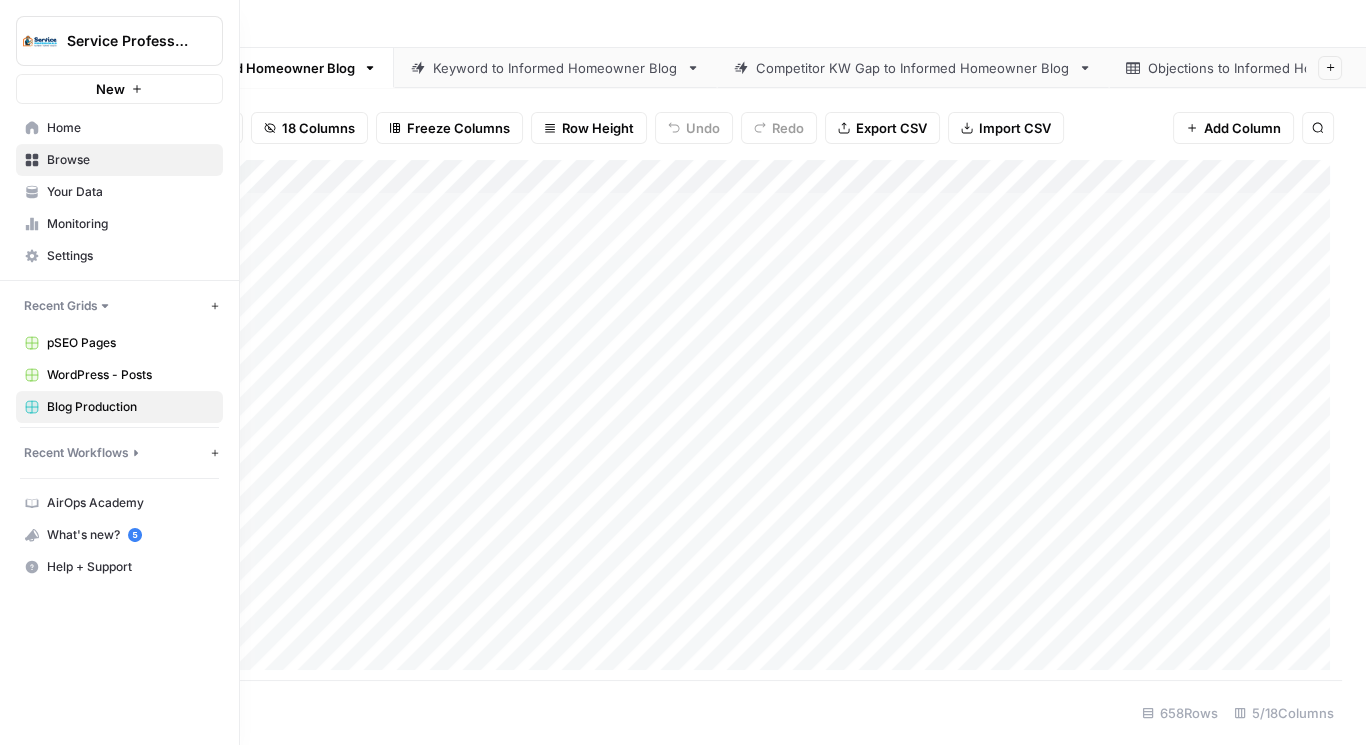 click on "Home" at bounding box center [119, 128] 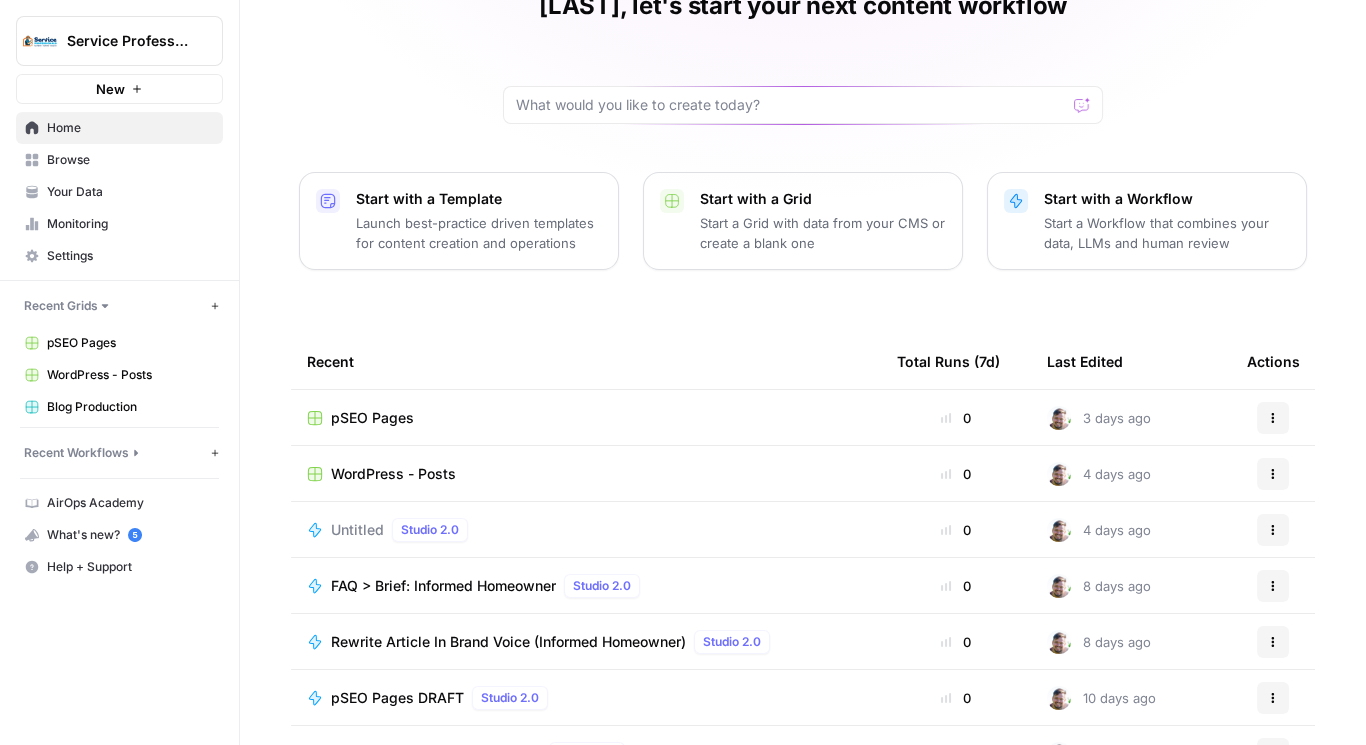 scroll, scrollTop: 172, scrollLeft: 0, axis: vertical 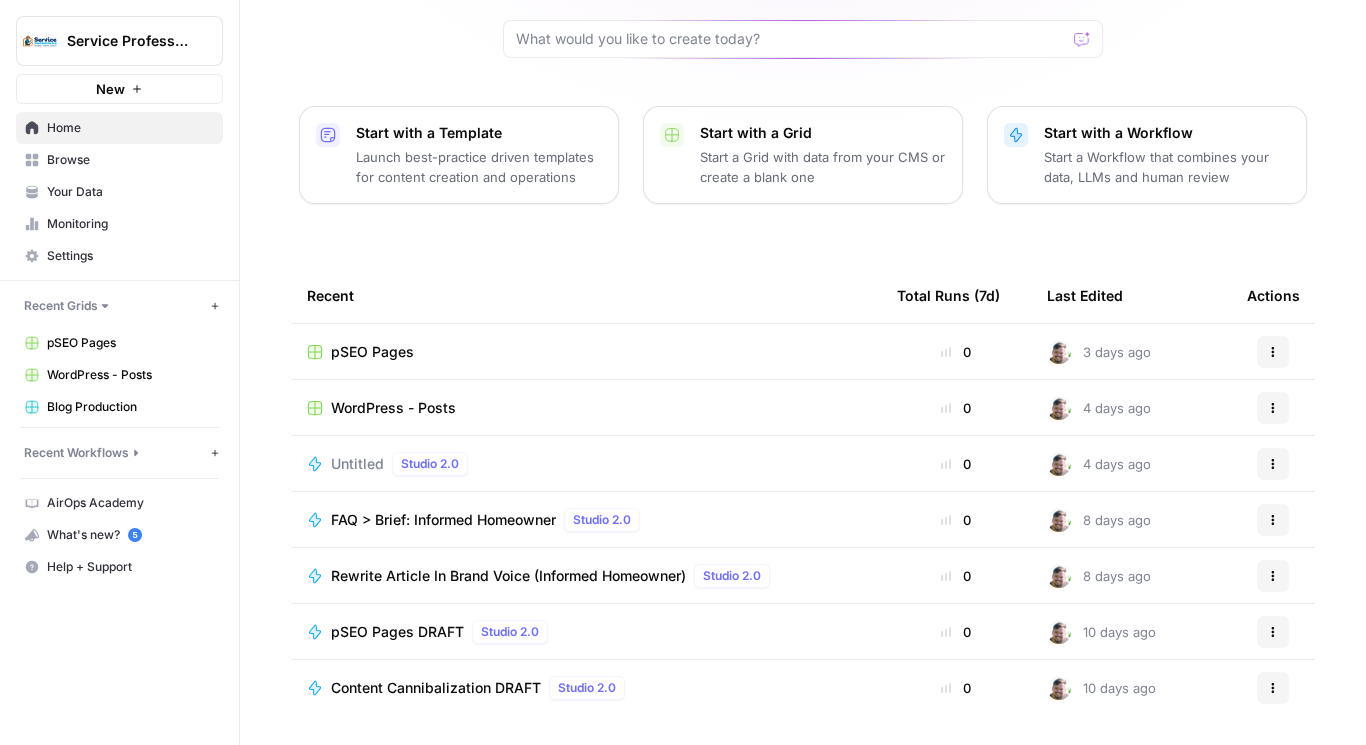 click on "Browse" at bounding box center [130, 160] 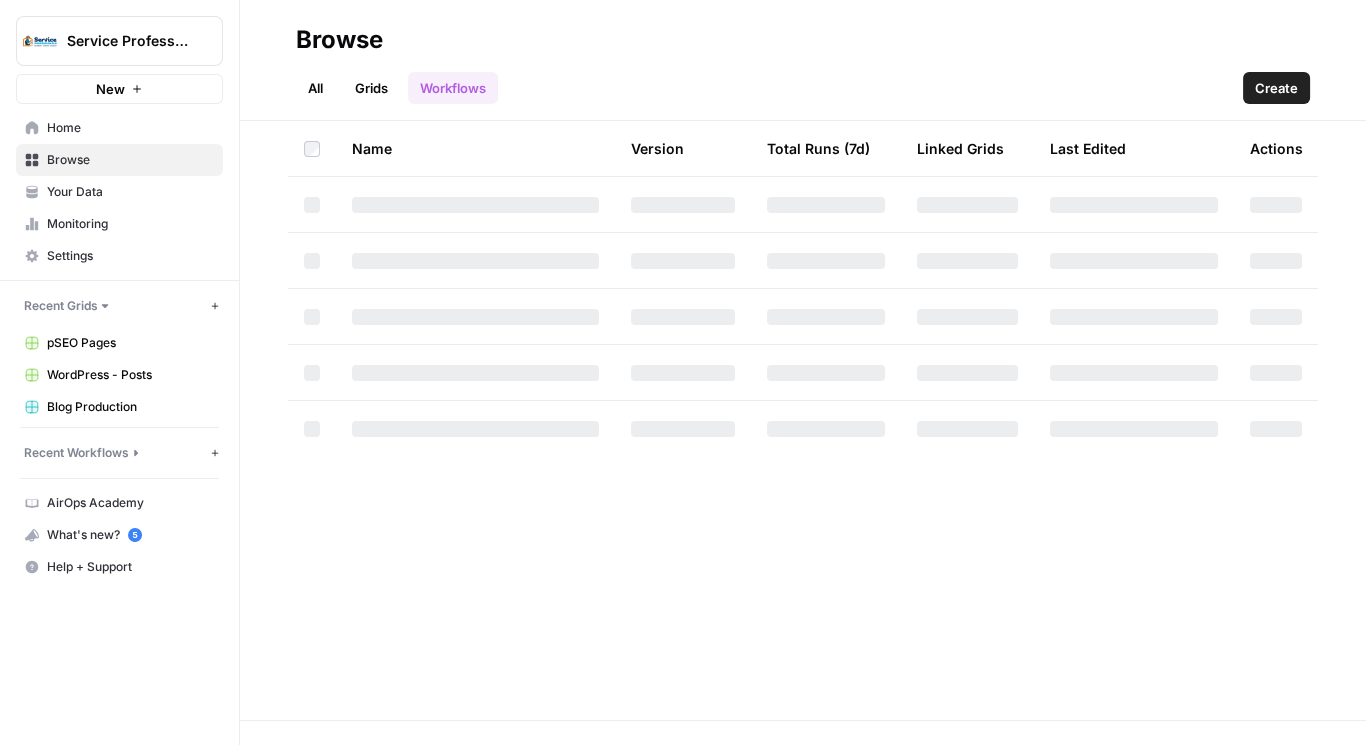 scroll, scrollTop: 0, scrollLeft: 0, axis: both 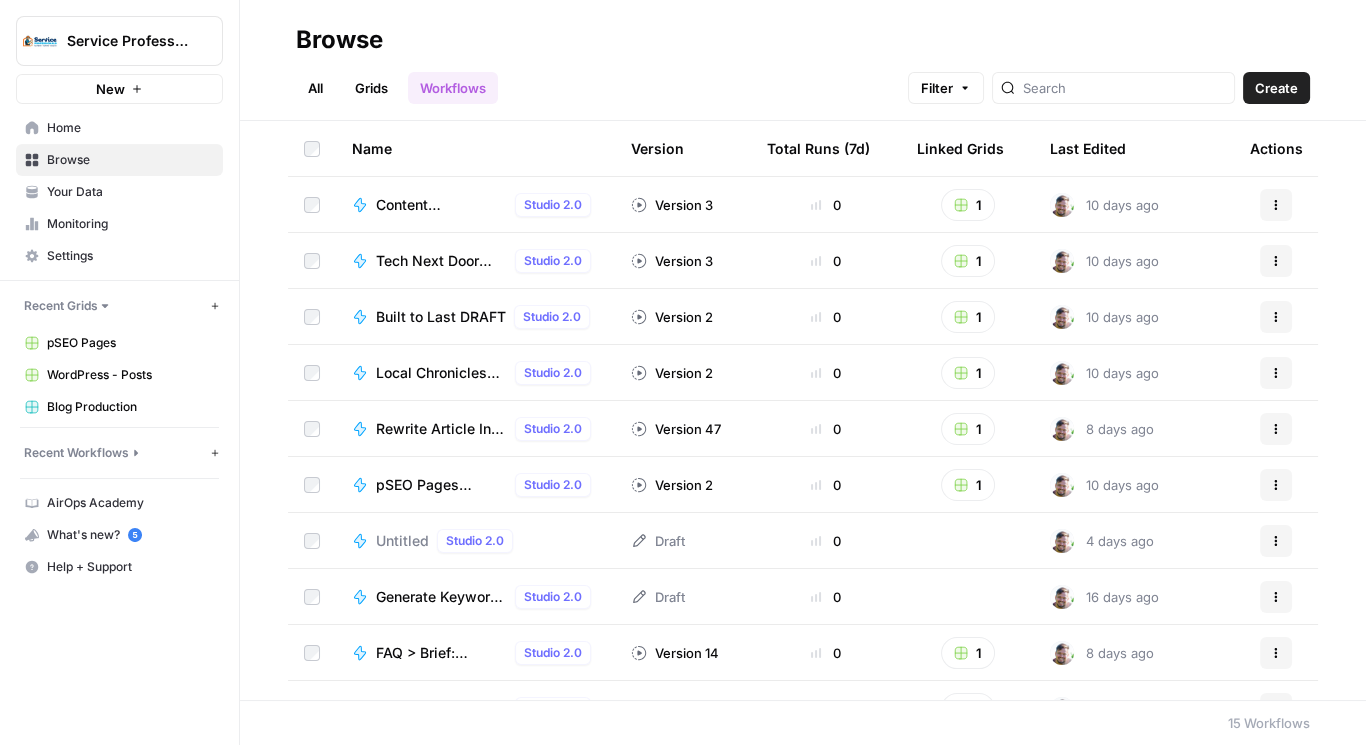 click on "Service Professionals" at bounding box center [311, 41] 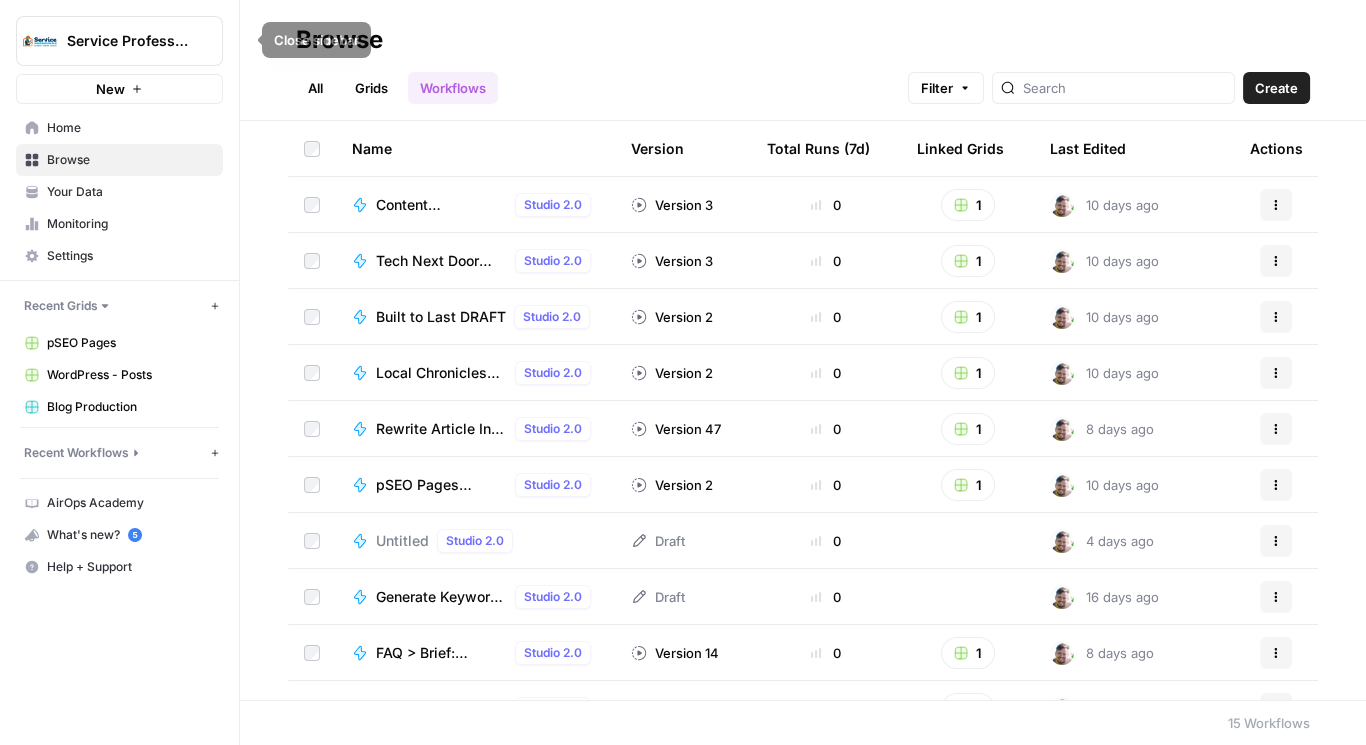 click 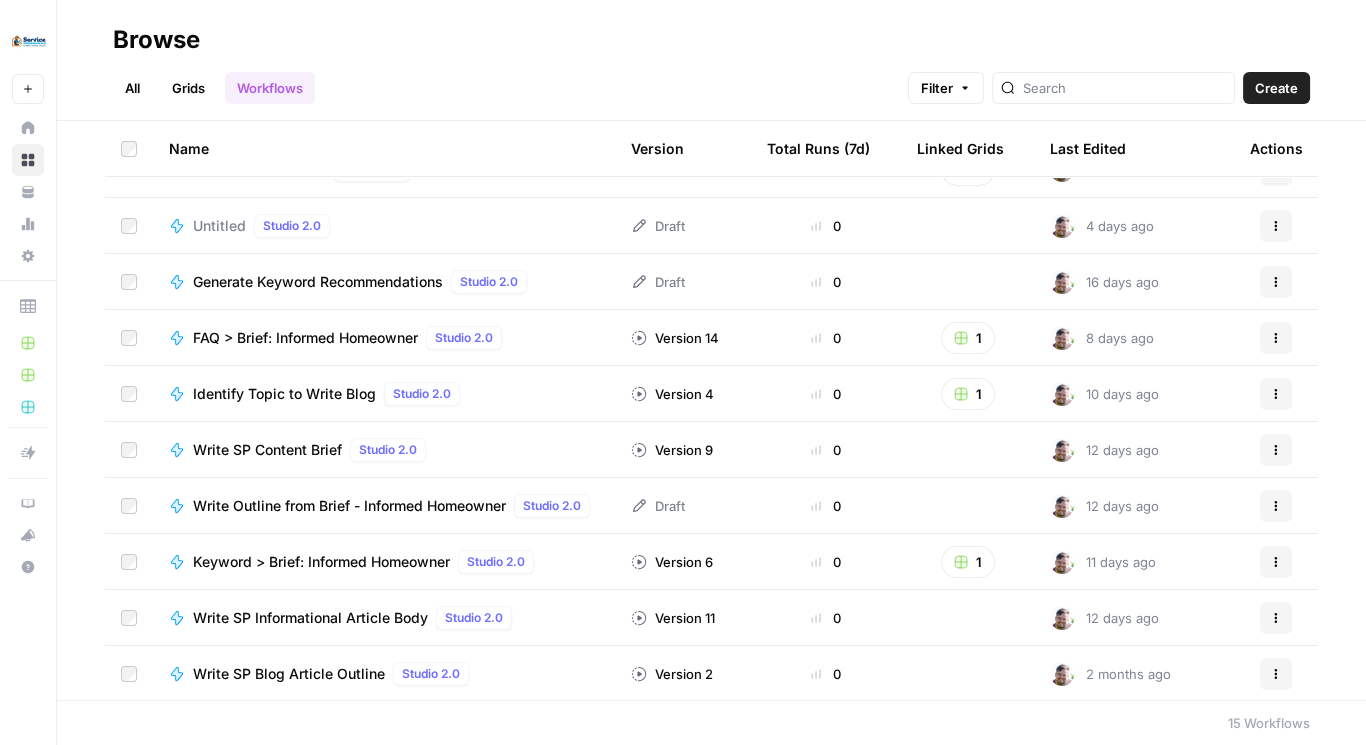 scroll, scrollTop: 181, scrollLeft: 0, axis: vertical 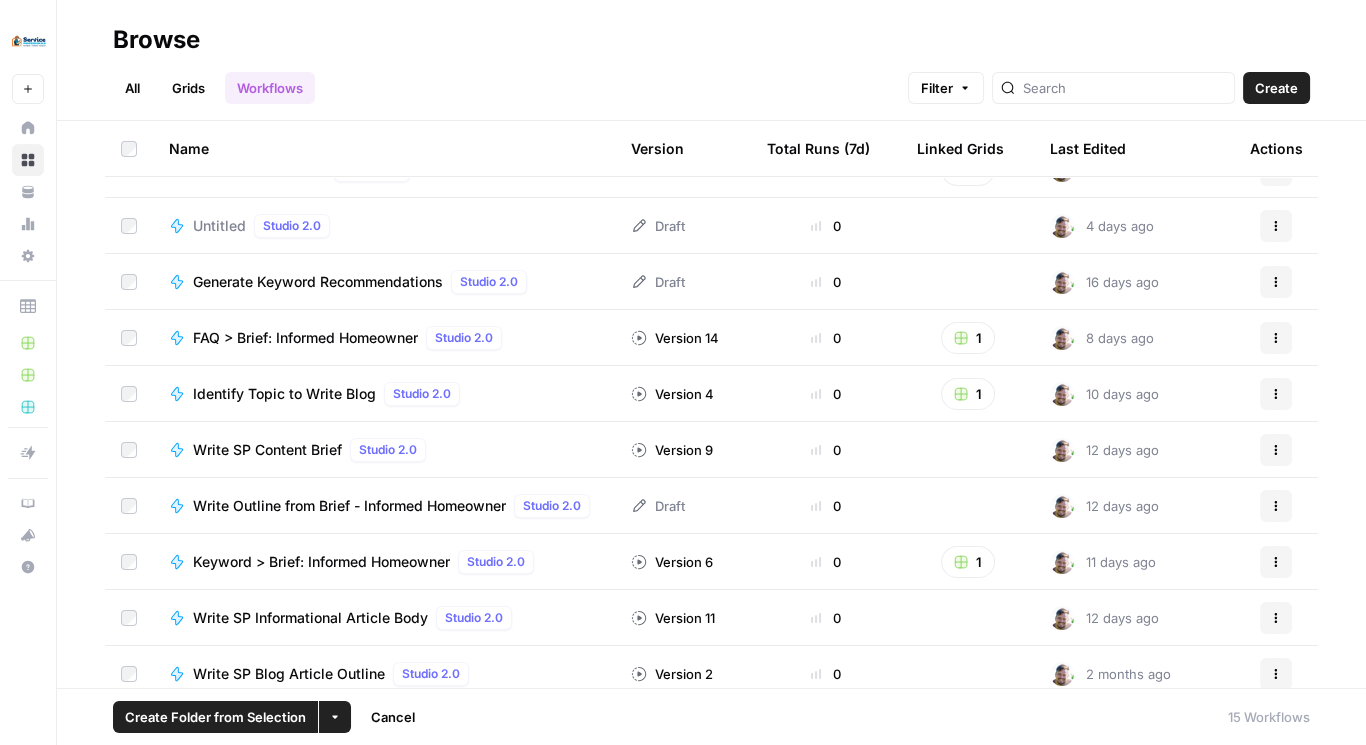 click on "More Options" at bounding box center [335, 717] 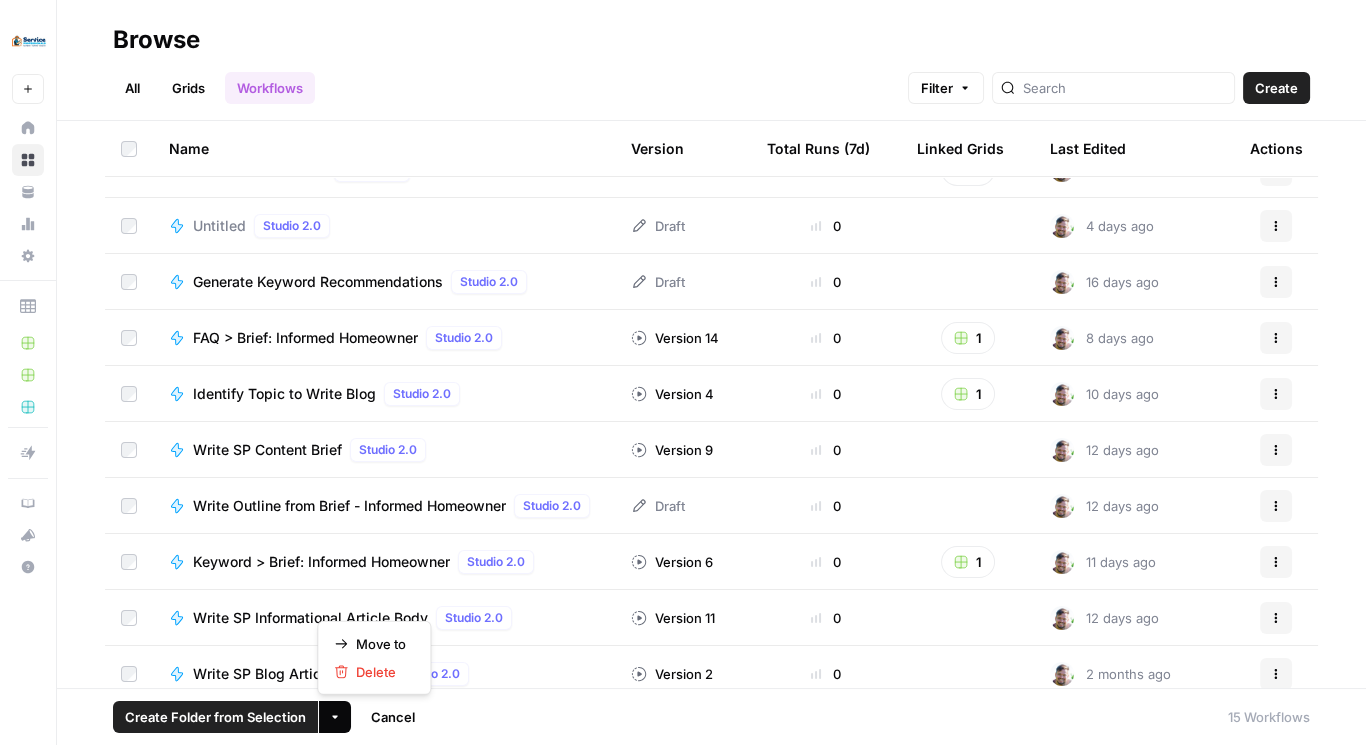 click on "Name" at bounding box center [384, 148] 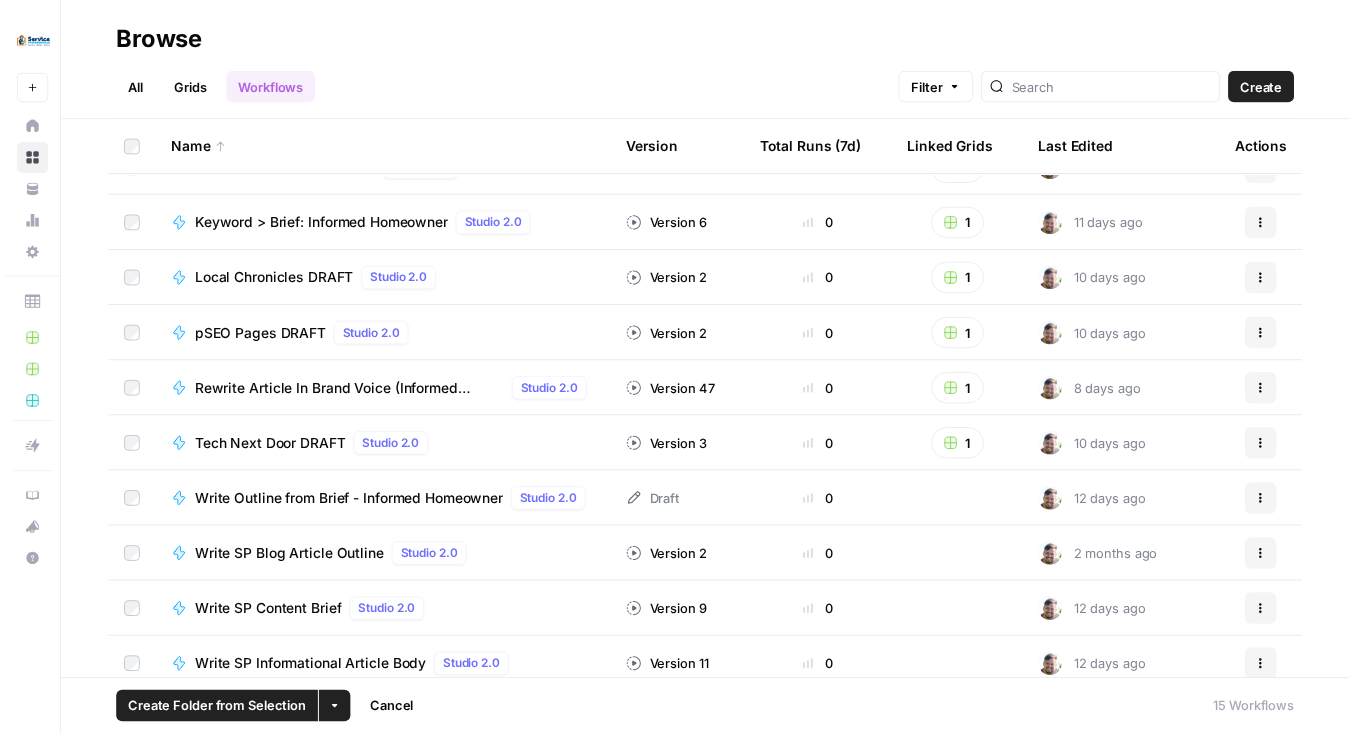 scroll, scrollTop: 48, scrollLeft: 0, axis: vertical 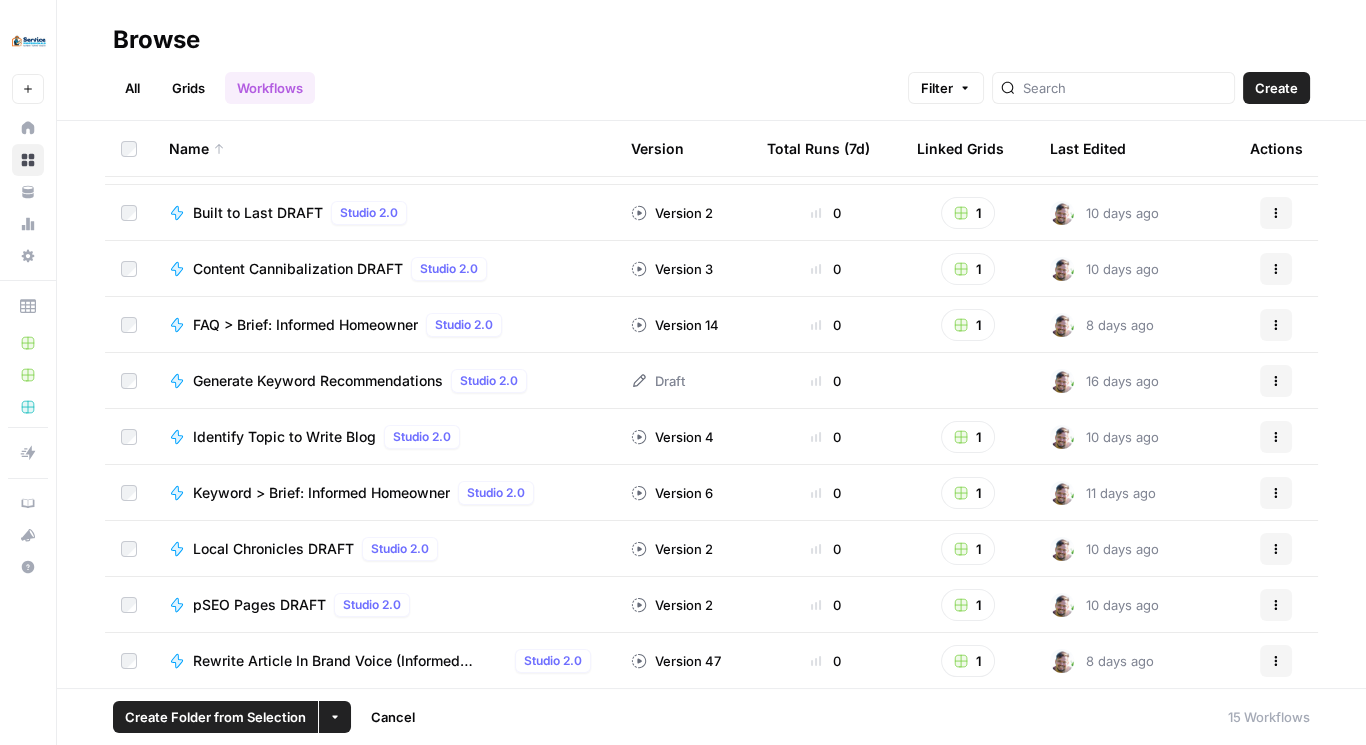 click 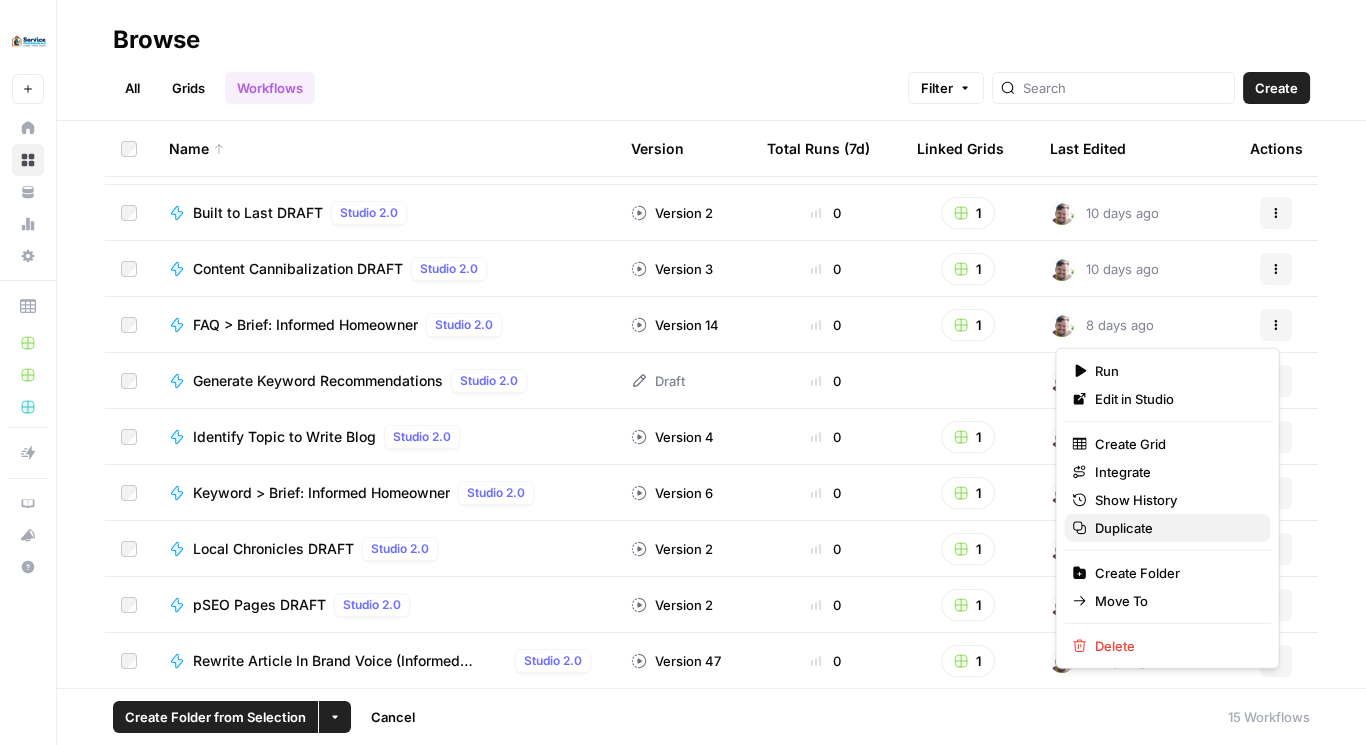 click on "Duplicate" at bounding box center (1174, 528) 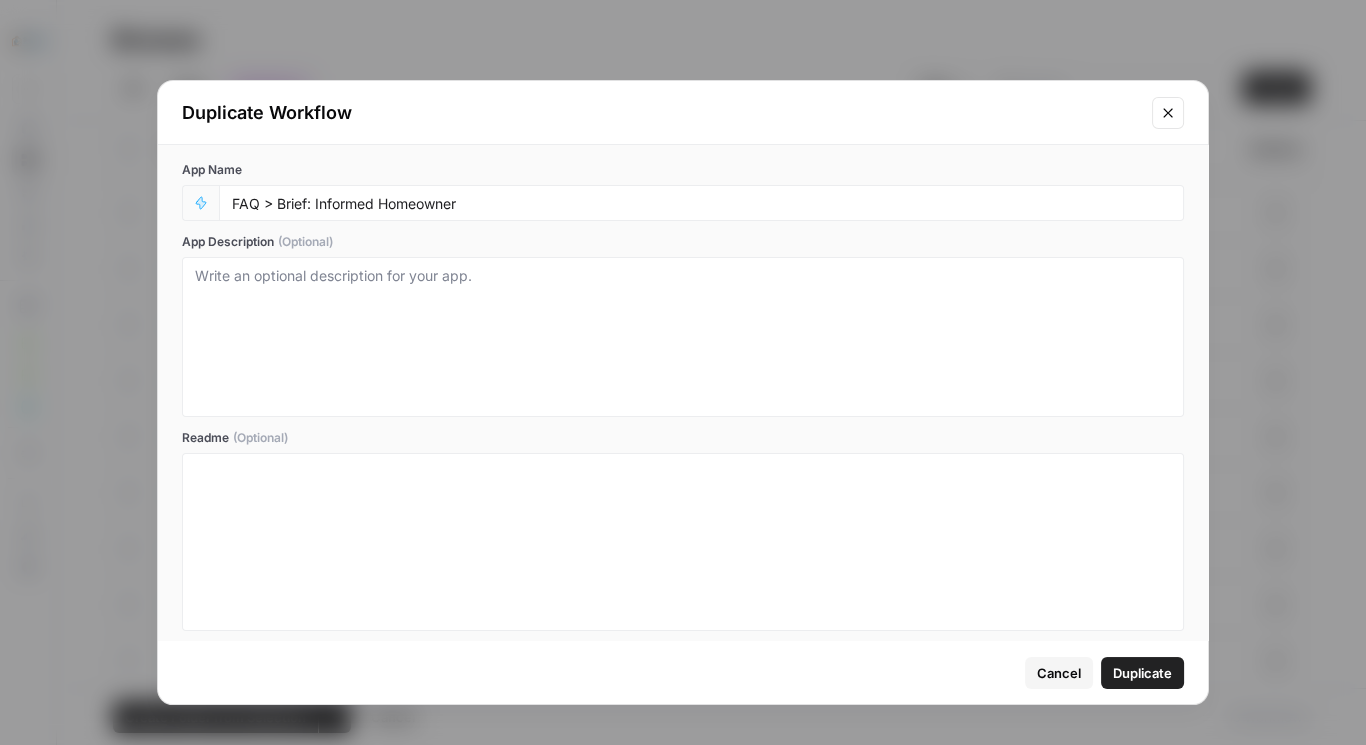 click on "FAQ > Brief: Informed Homeowner" at bounding box center [701, 203] 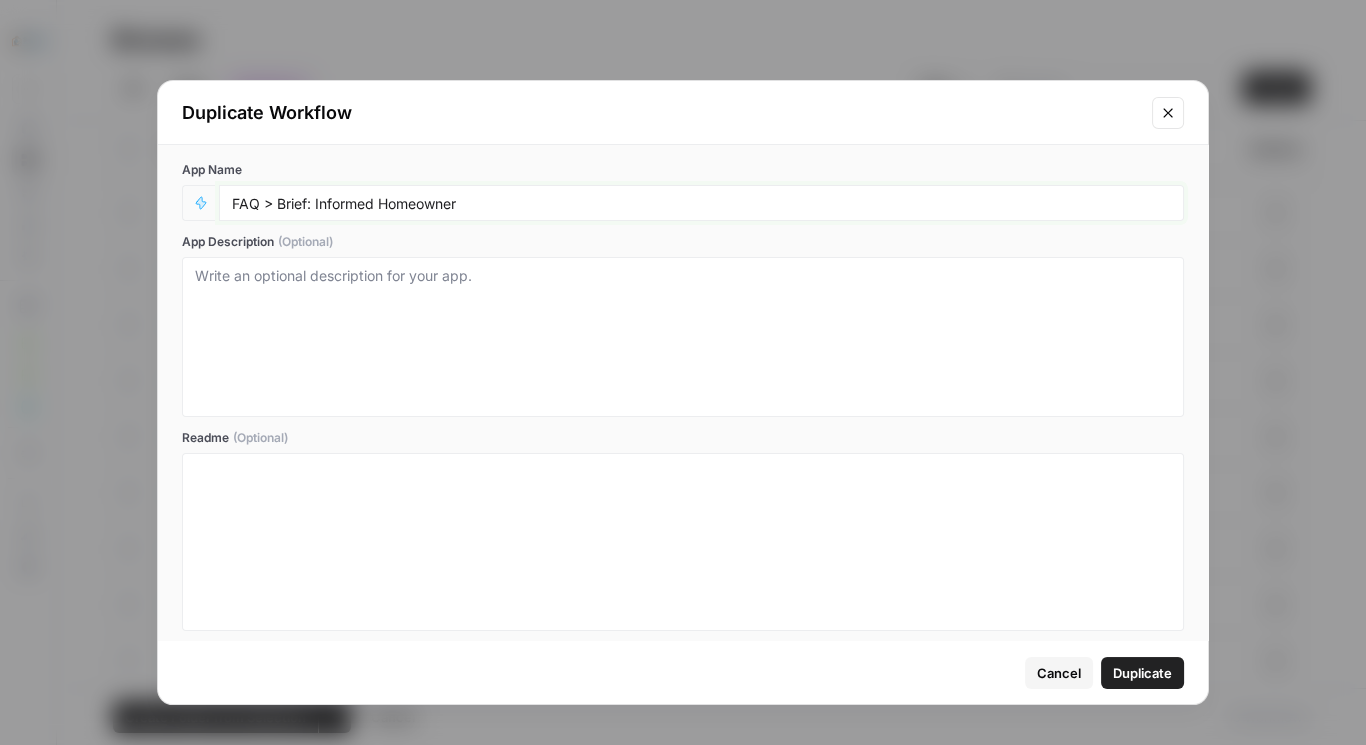 click on "FAQ > Brief: Informed Homeowner" at bounding box center [701, 203] 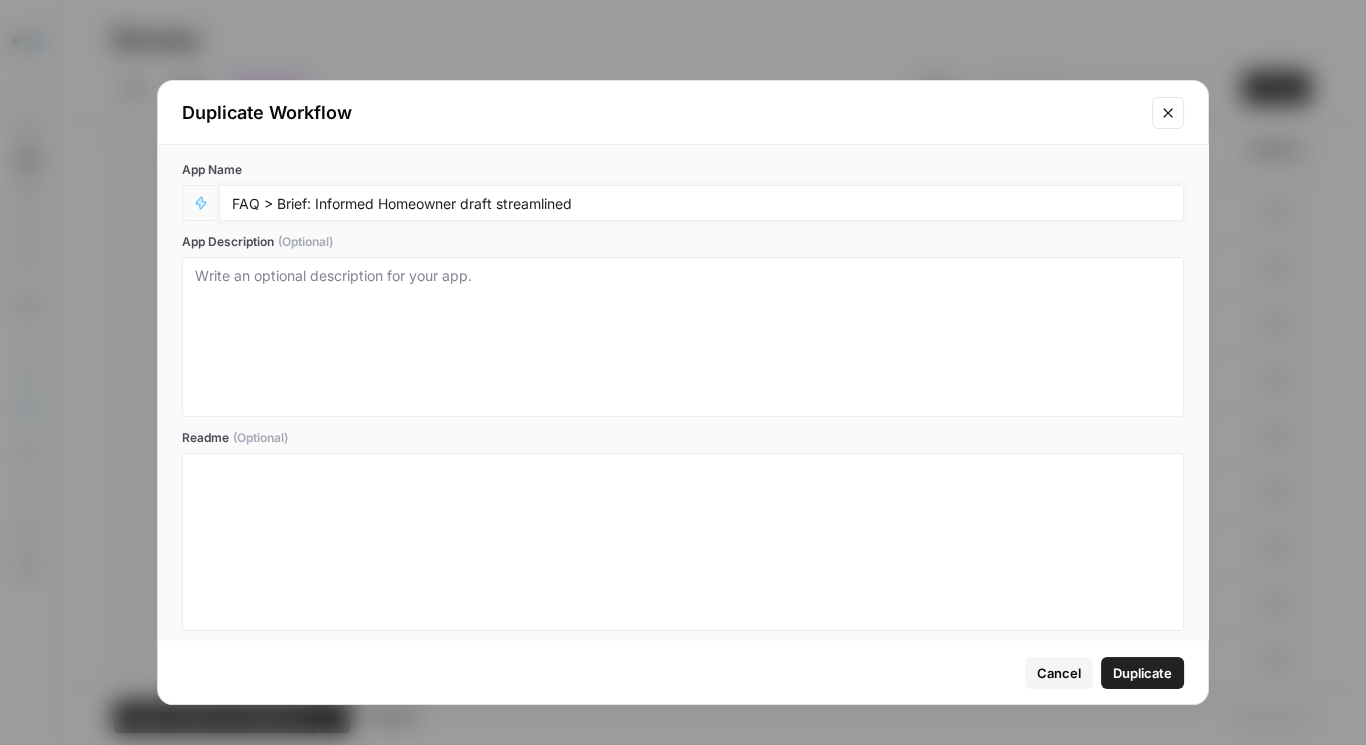type on "FAQ > Brief: Informed Homeowner draft streamlined" 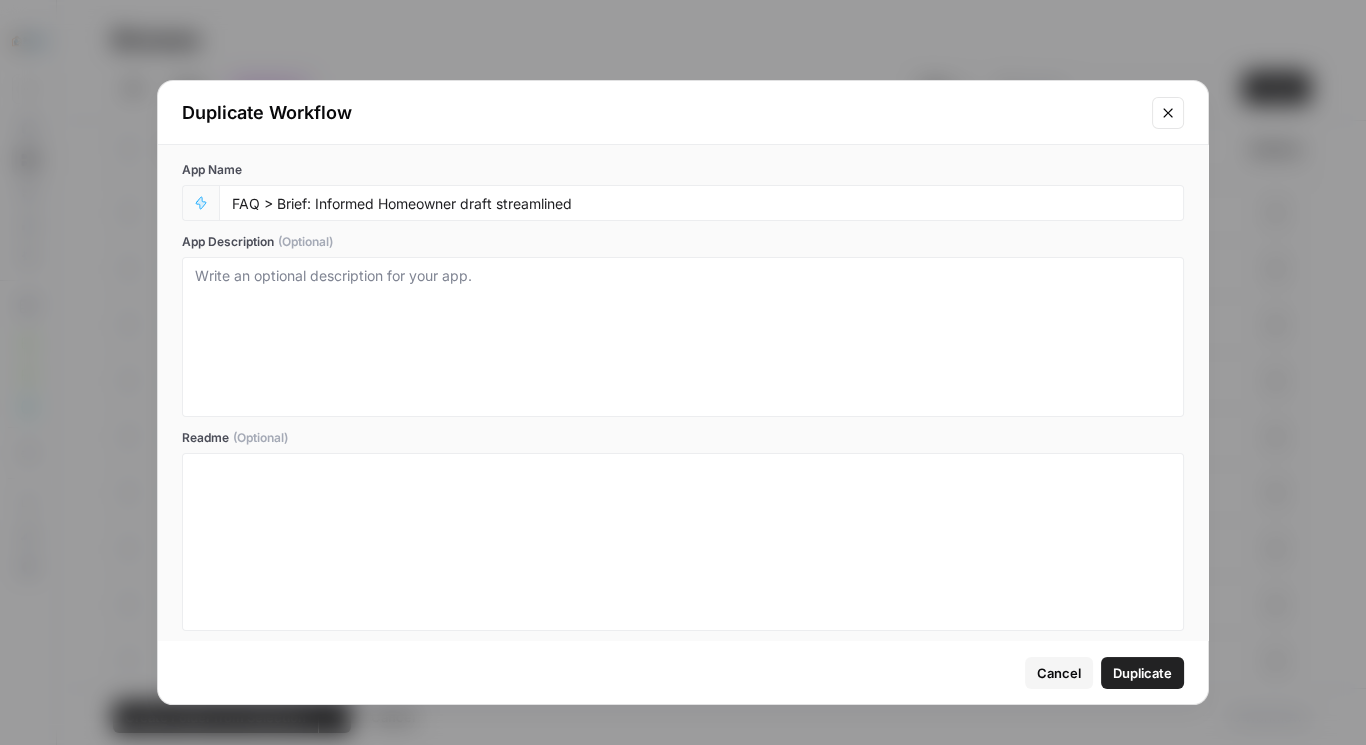 click on "Duplicate" at bounding box center (1142, 673) 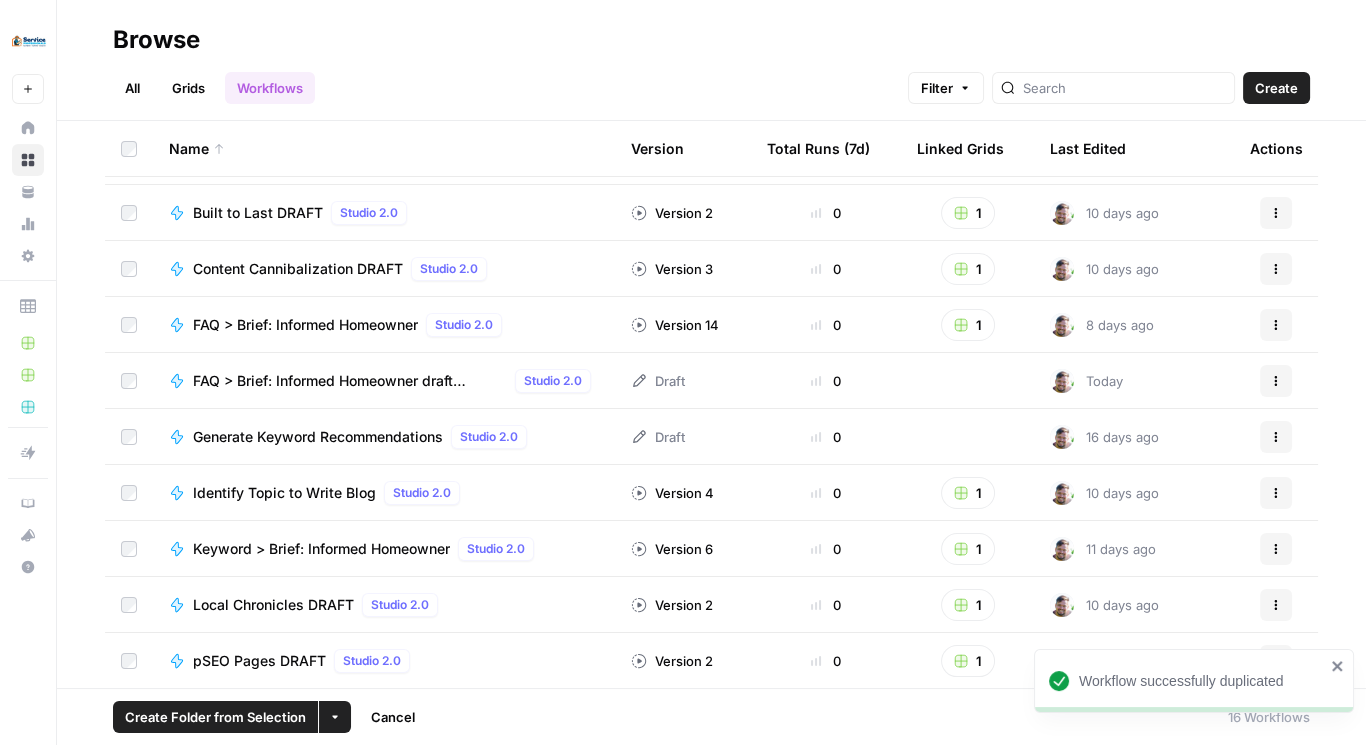 click on "FAQ > Brief: Informed Homeowner draft streamlined" at bounding box center [350, 381] 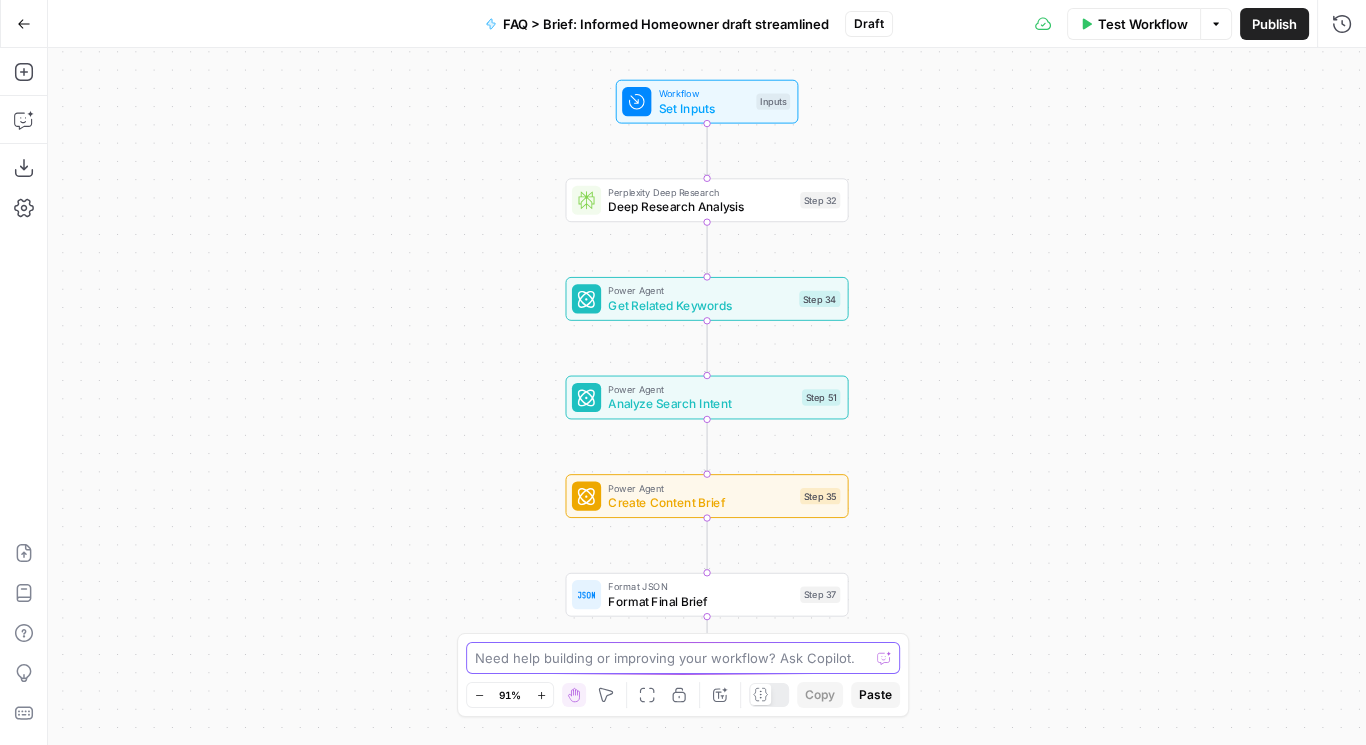 click at bounding box center [672, 658] 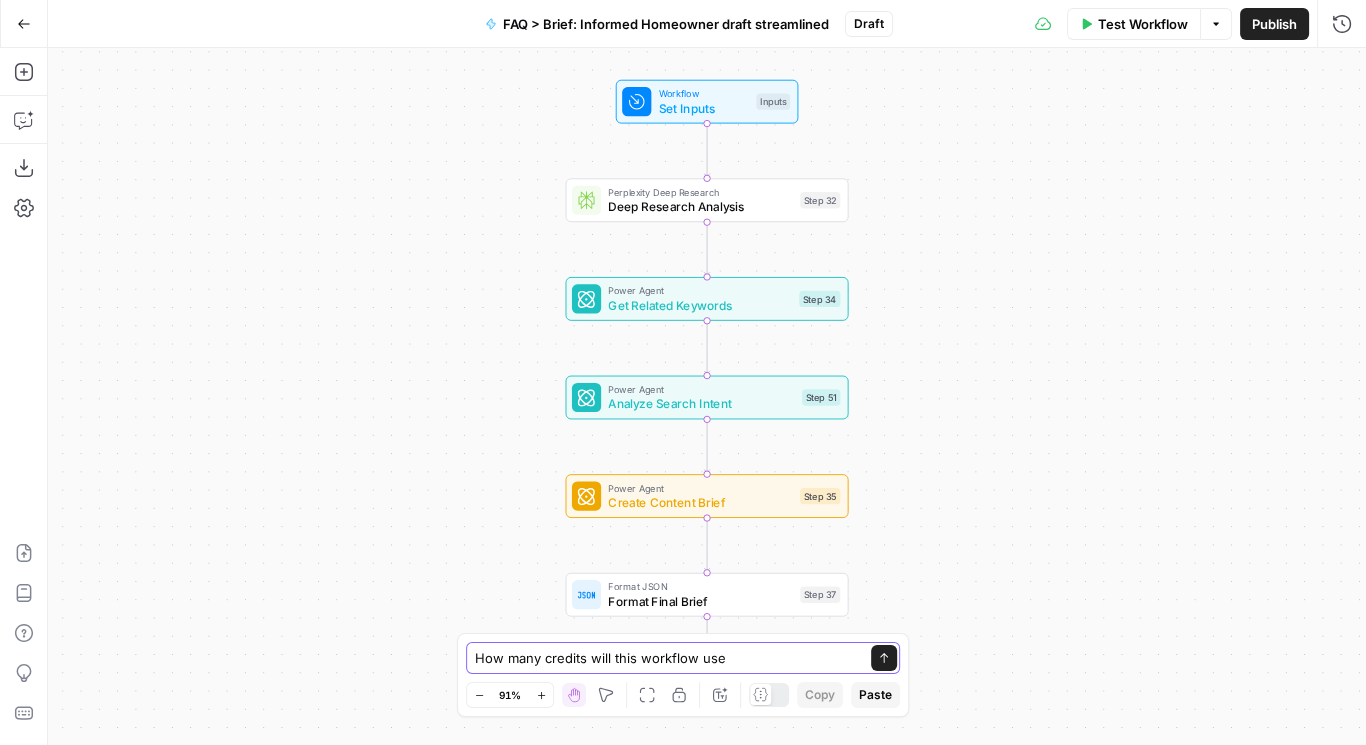 type on "How many credits will this workflow use?" 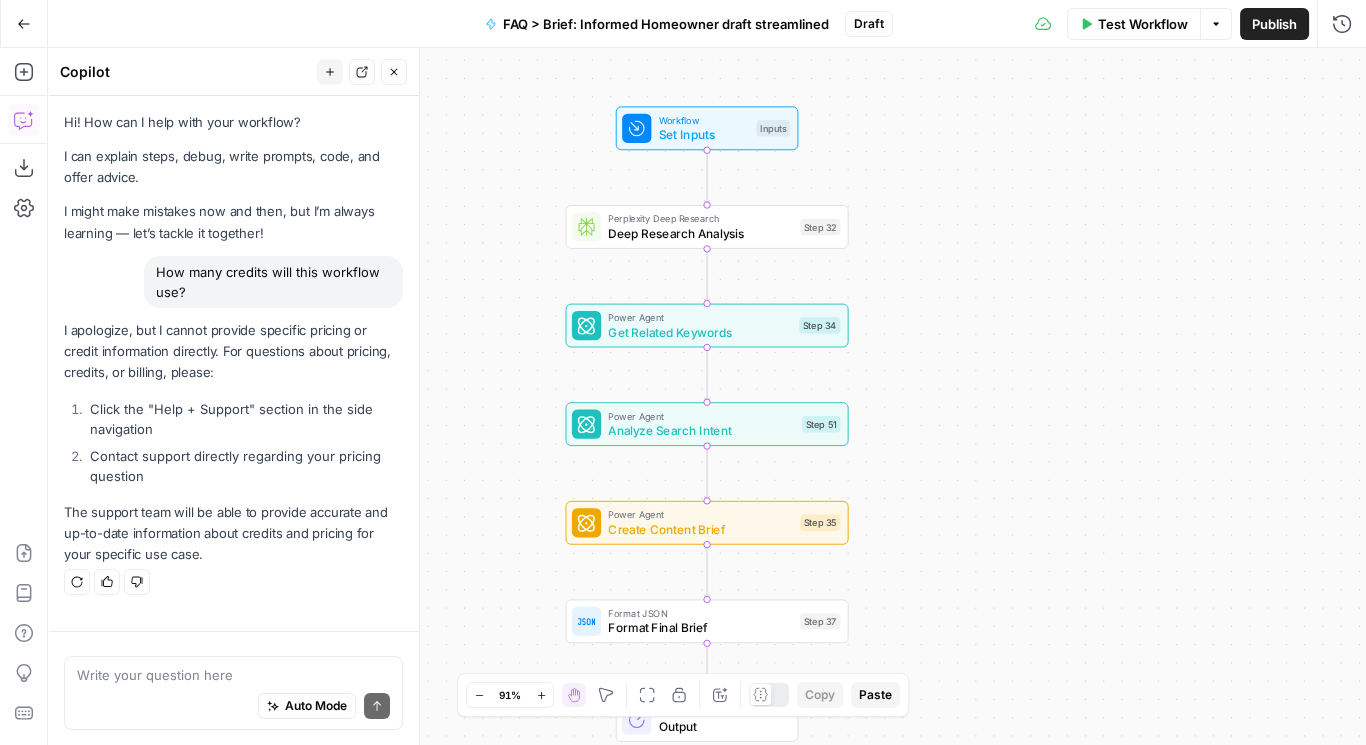 click on "Test Workflow" at bounding box center [1143, 24] 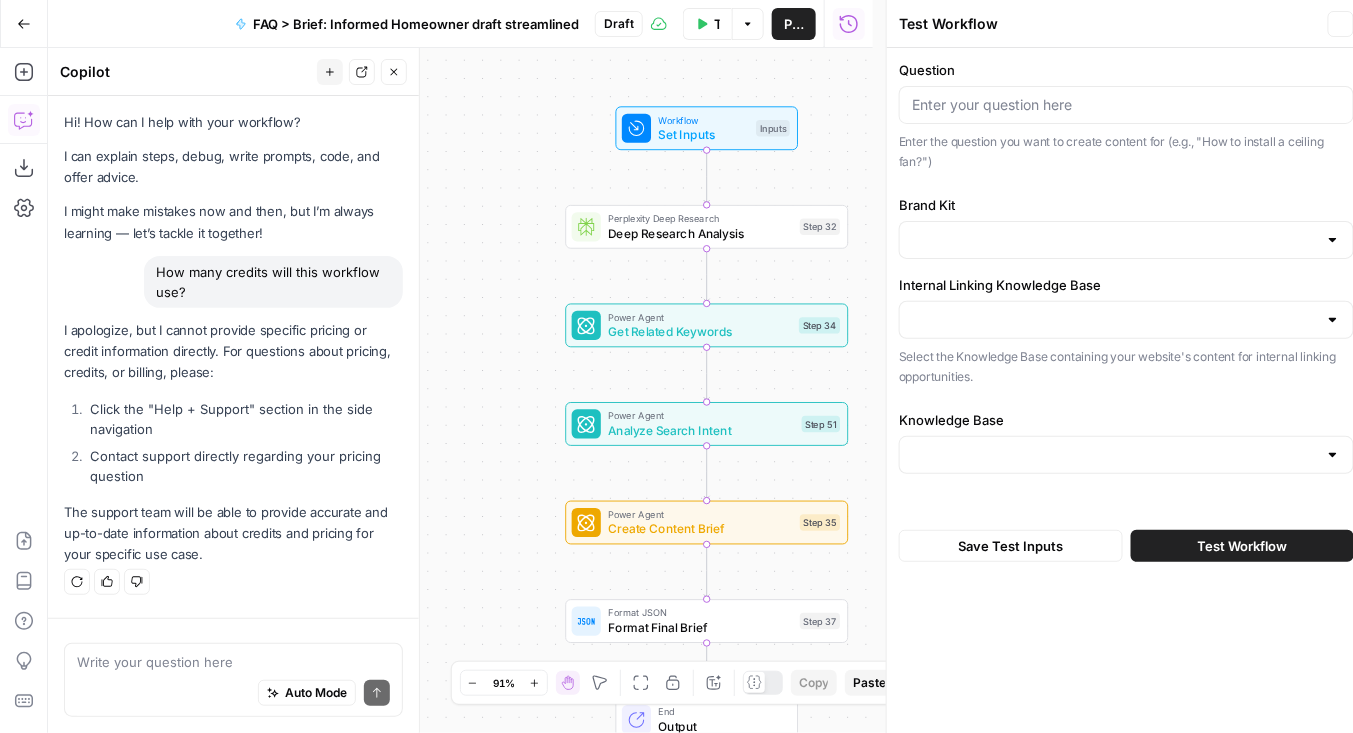 type on "Service Professionals" 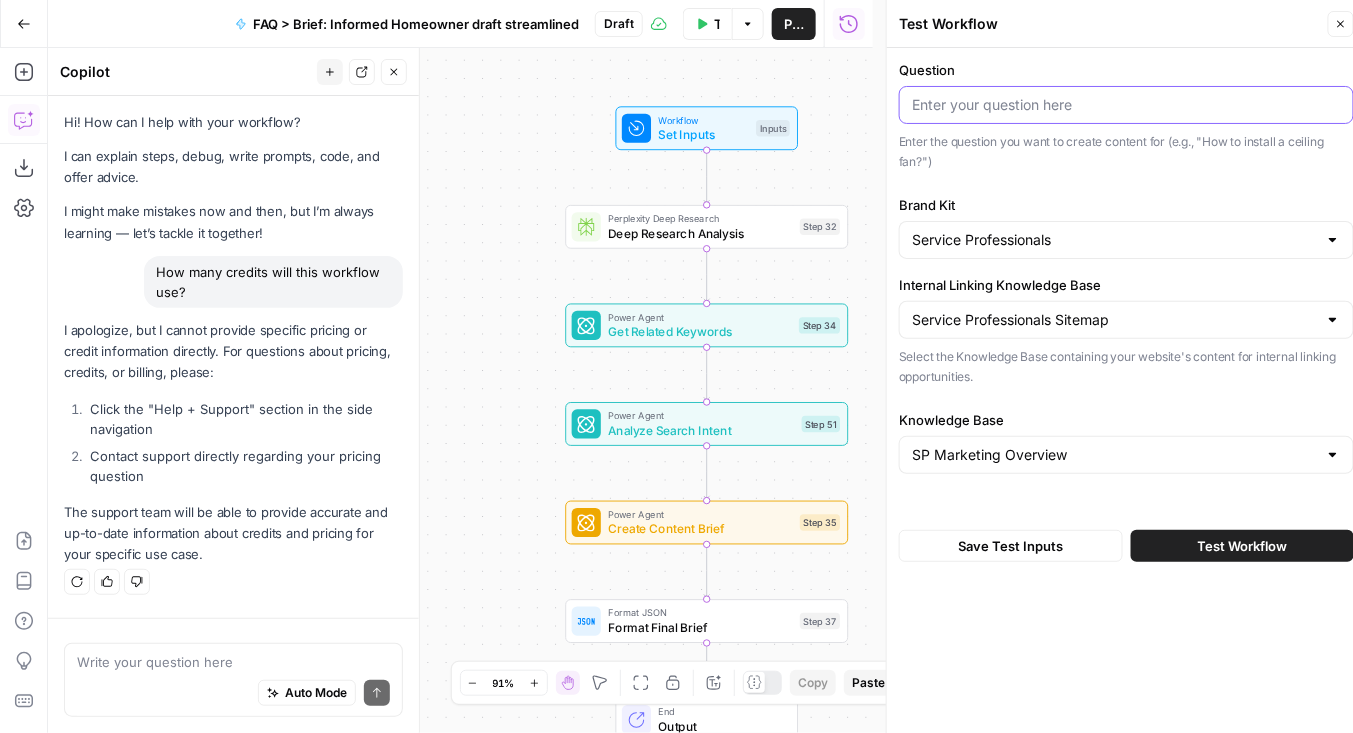 click on "Question" at bounding box center (1126, 105) 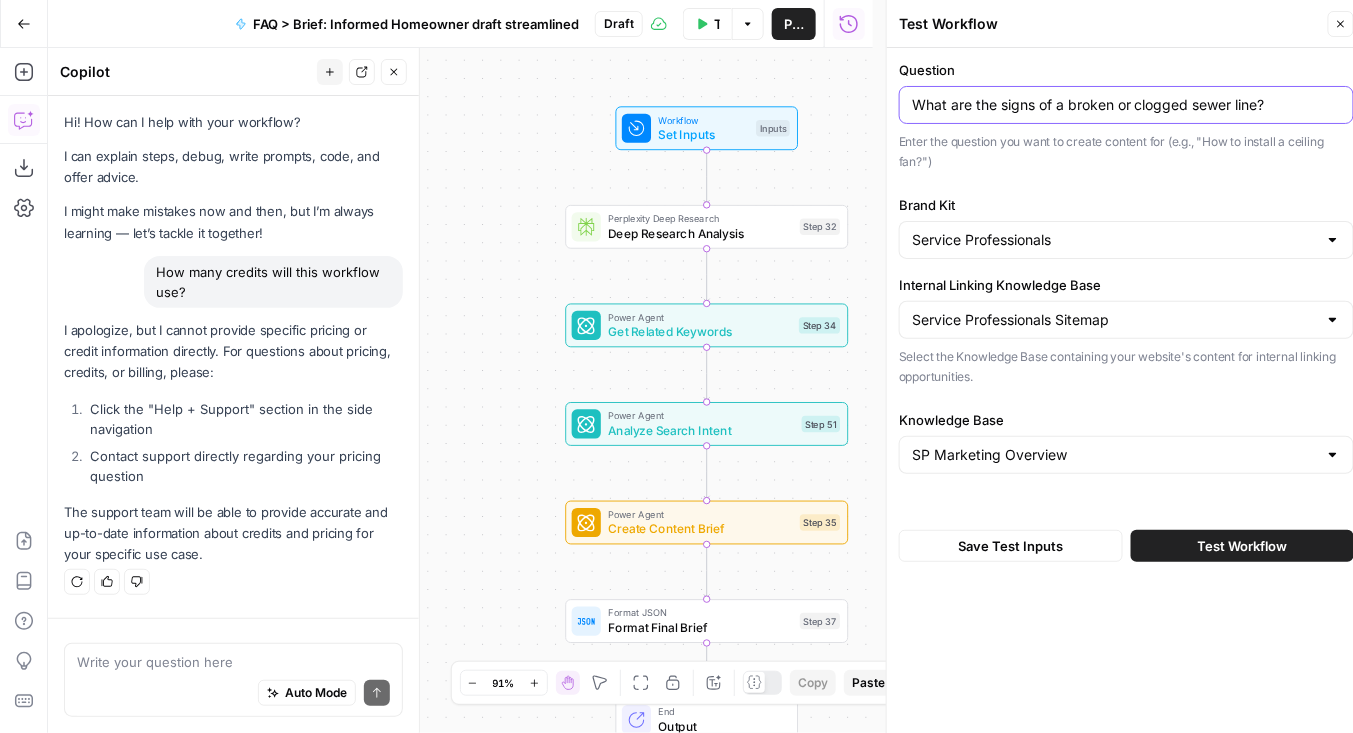 type on "What are the signs of a broken or clogged sewer line?" 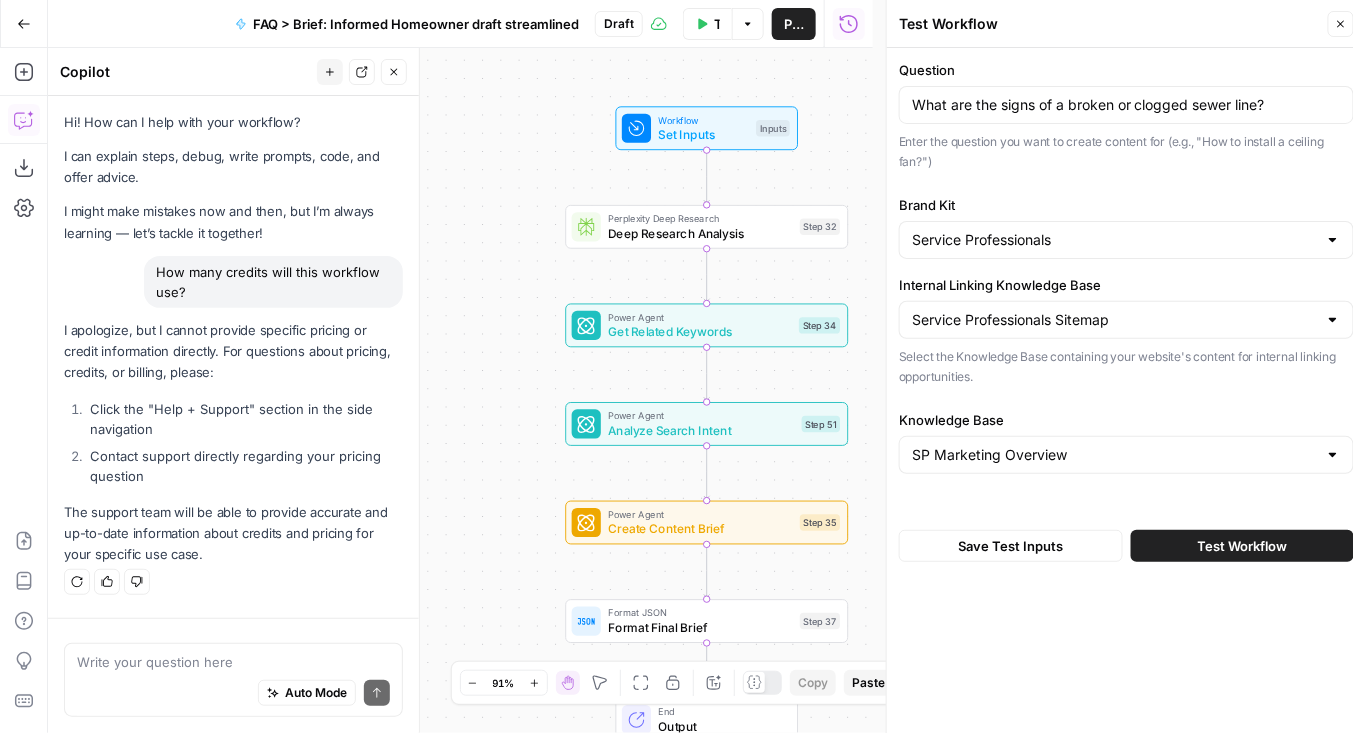 click on "Save Test Inputs" at bounding box center (1011, 546) 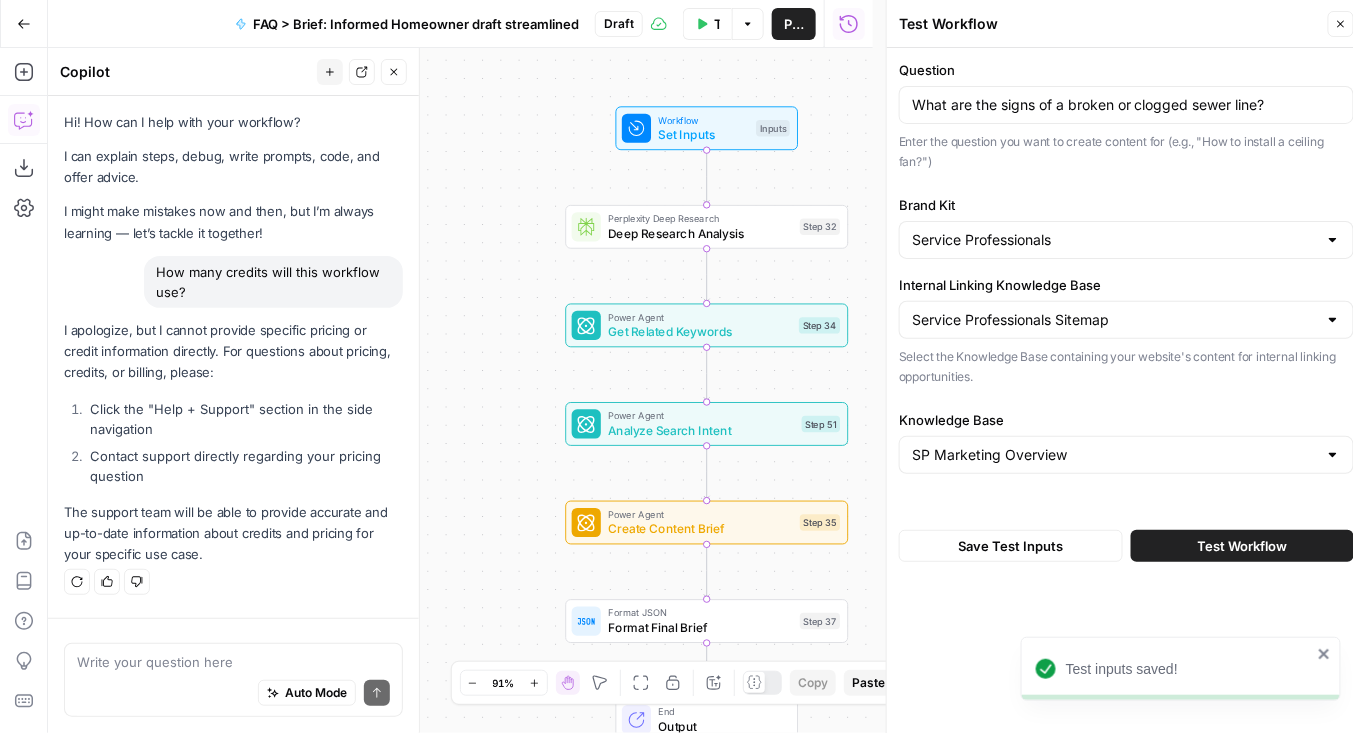 click on "Test Workflow" at bounding box center (1243, 546) 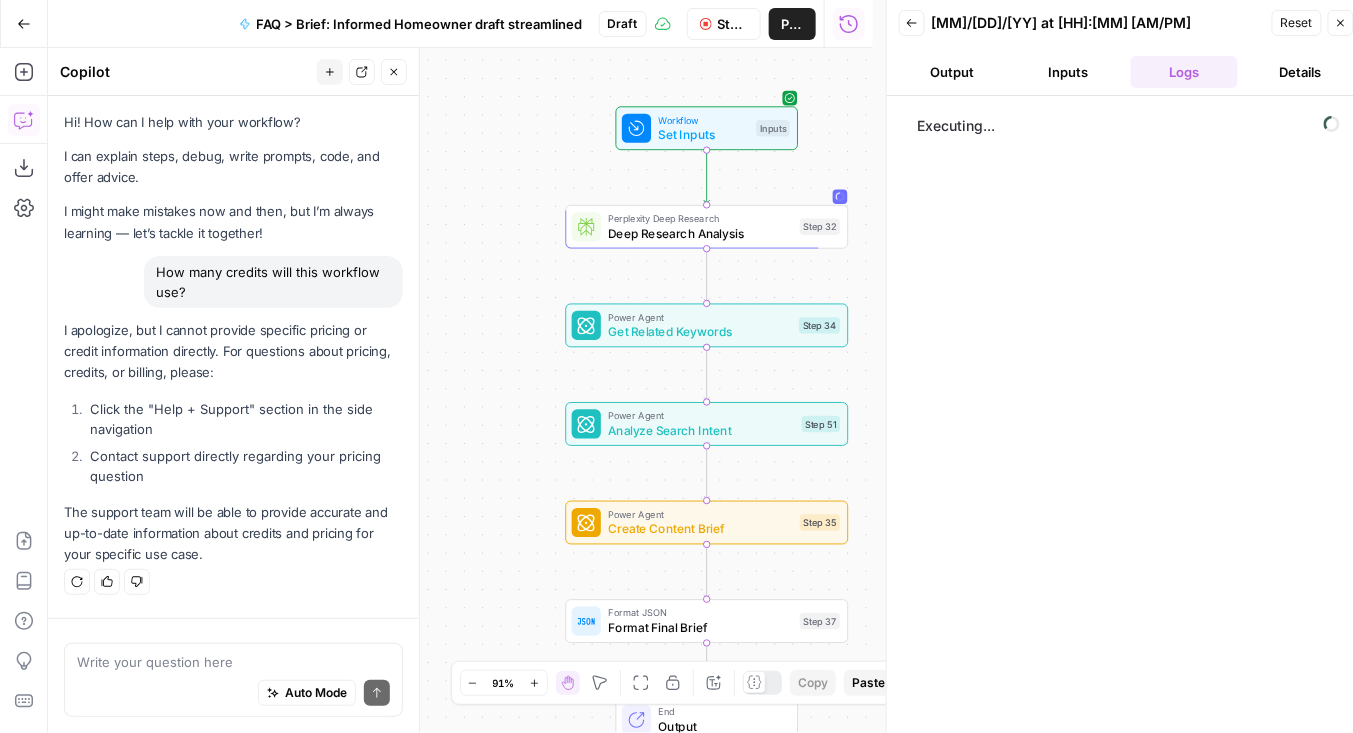 scroll, scrollTop: 11, scrollLeft: 0, axis: vertical 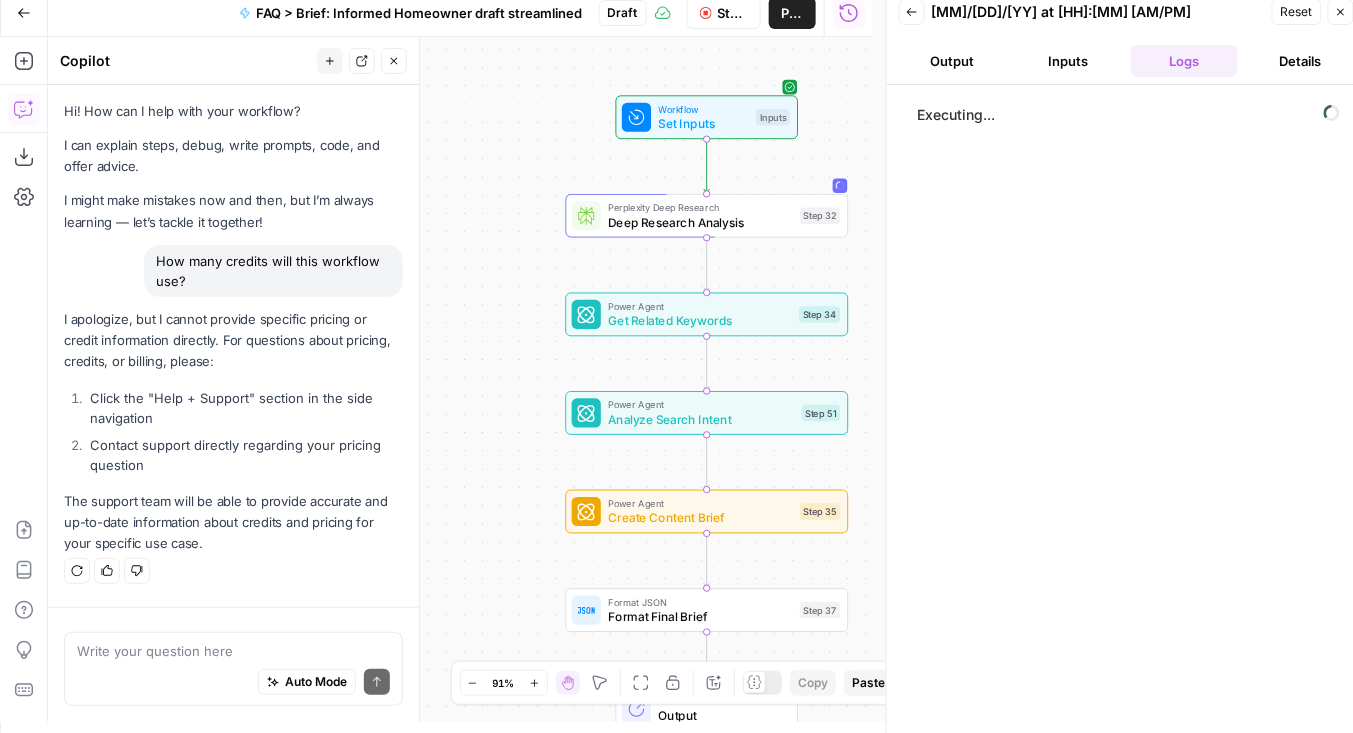 click on "Output" at bounding box center (953, 61) 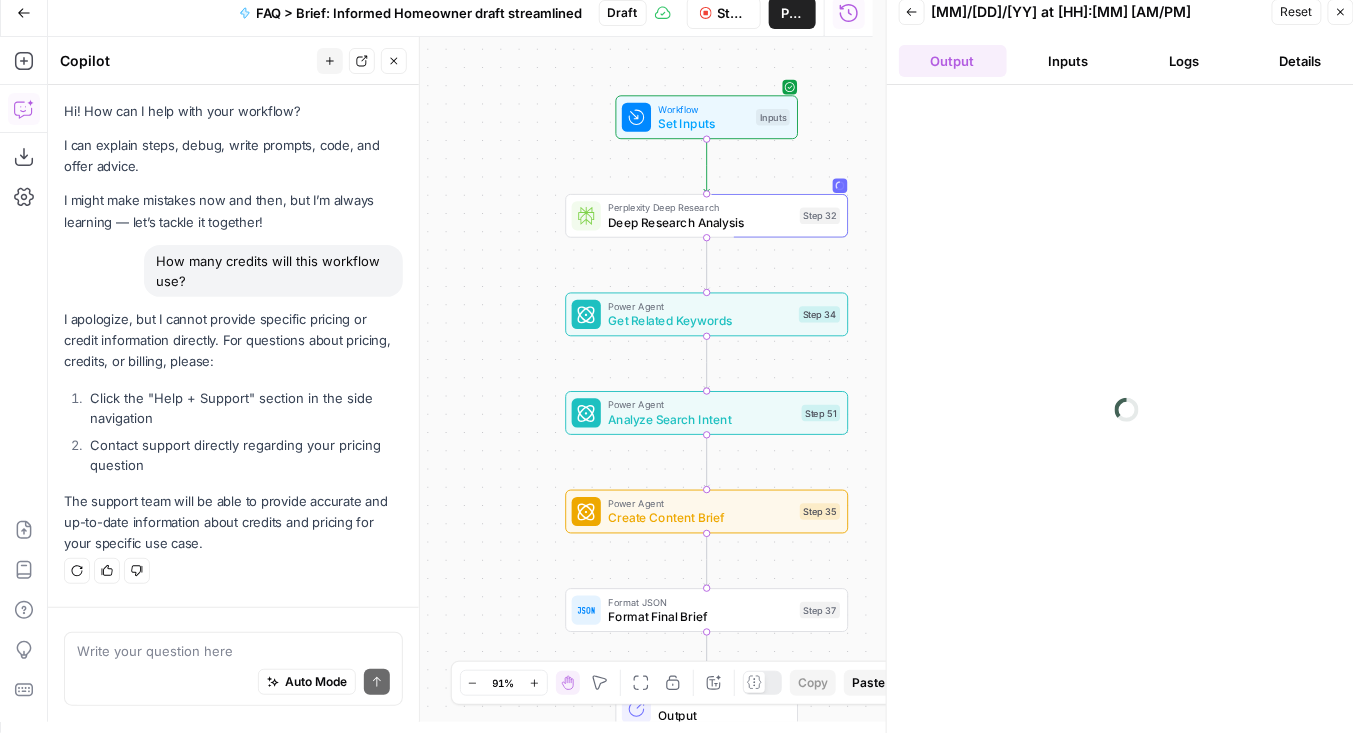 drag, startPoint x: 1045, startPoint y: 54, endPoint x: 1102, endPoint y: 54, distance: 57 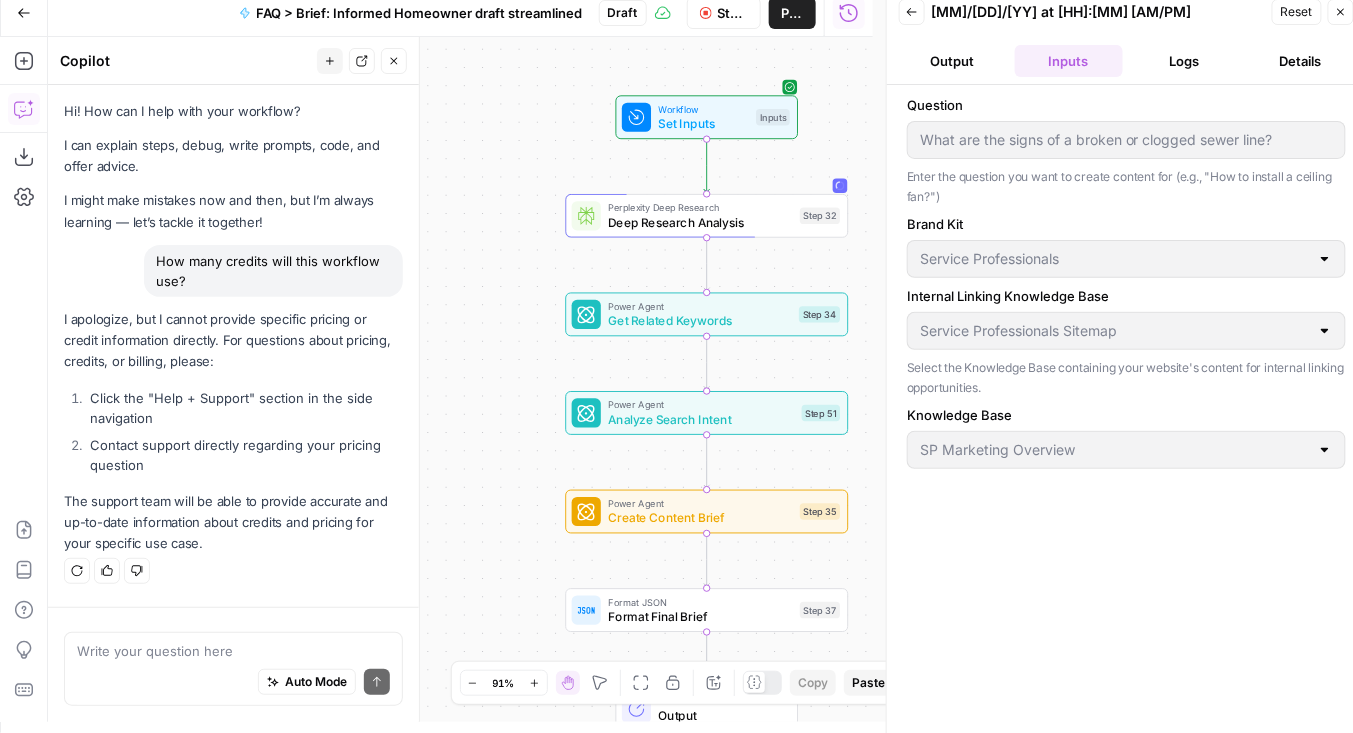 click on "Logs" at bounding box center (1185, 61) 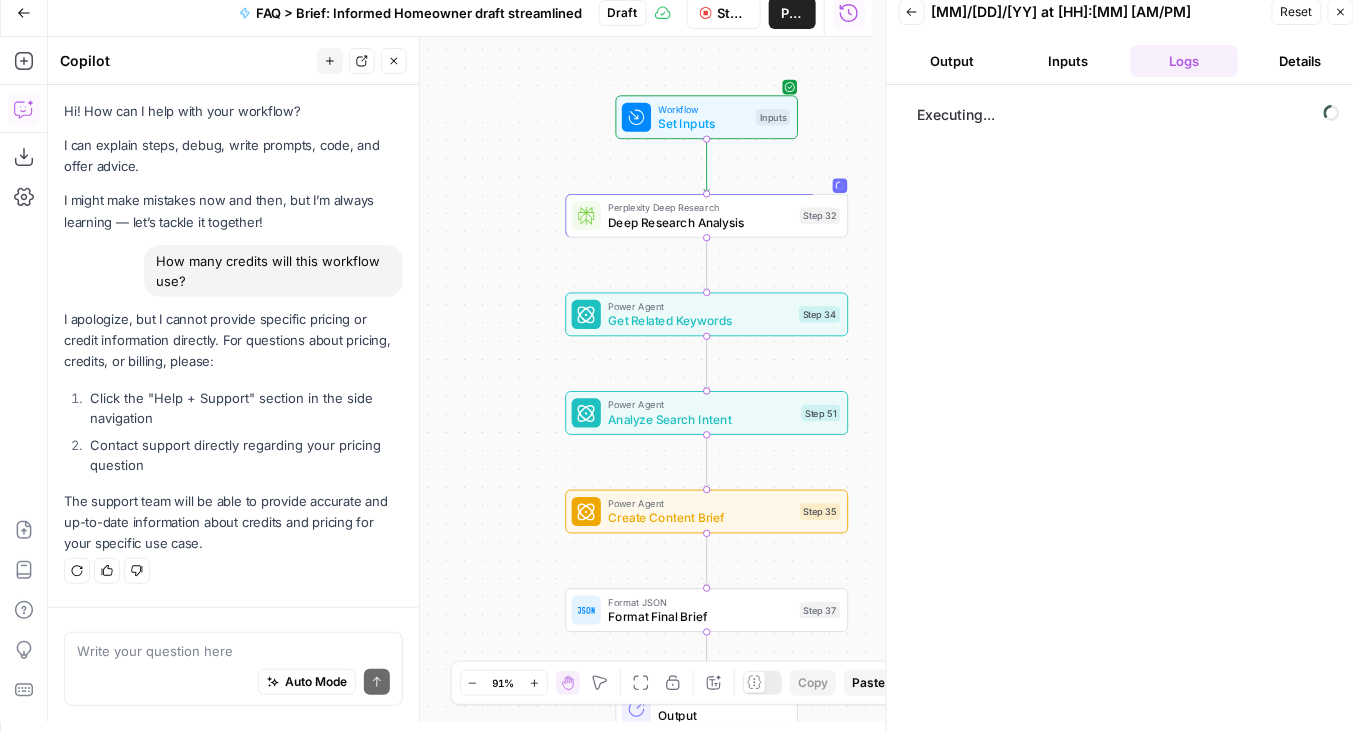 scroll, scrollTop: 0, scrollLeft: 0, axis: both 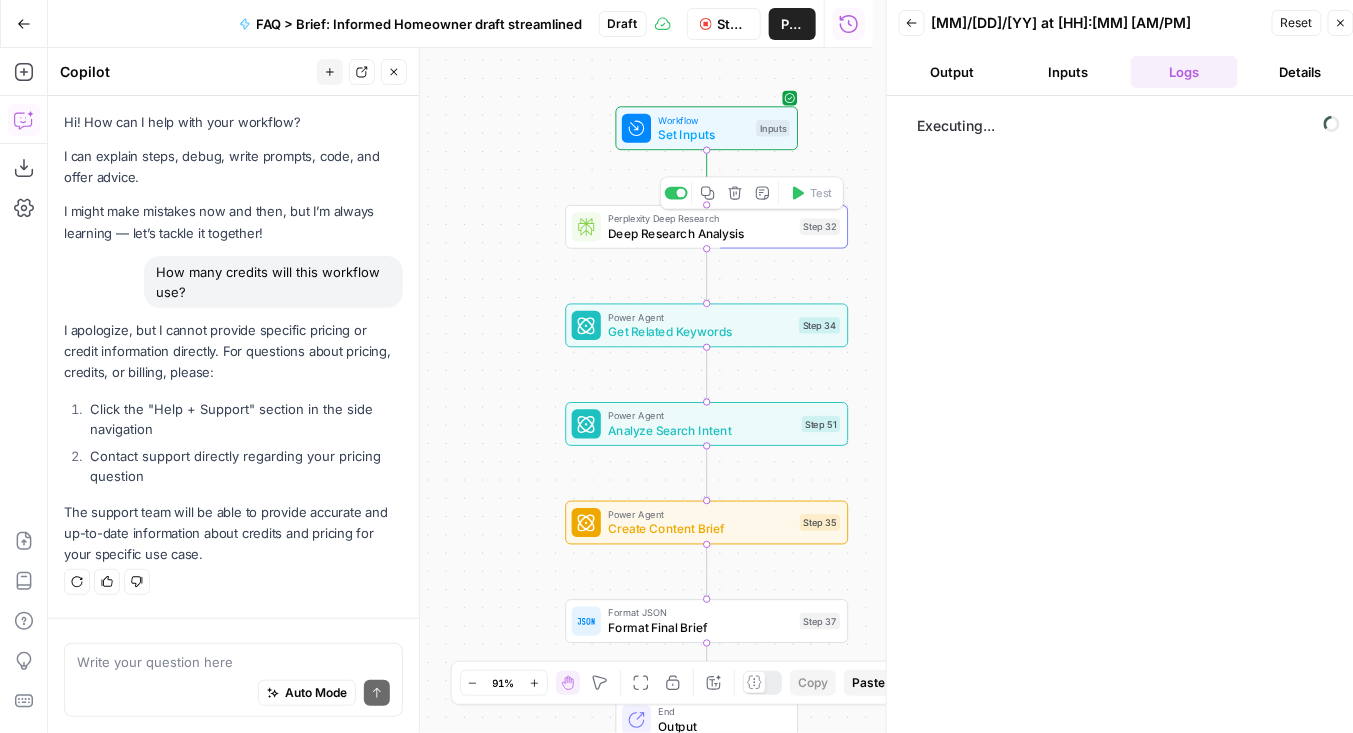 click on "Perplexity Deep Research Deep Research Analysis Step 32 Copy step Delete step Add Note Test" at bounding box center [706, 226] 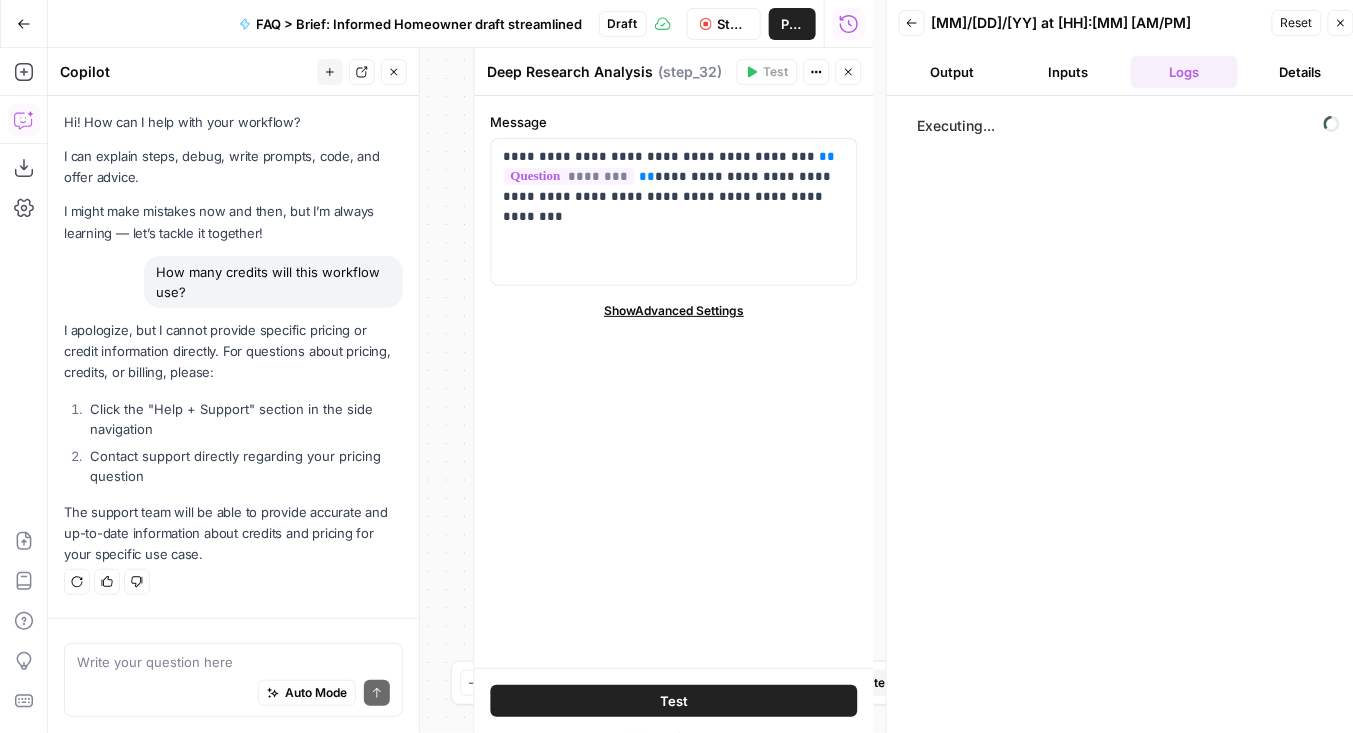 click on "Close" at bounding box center [849, 72] 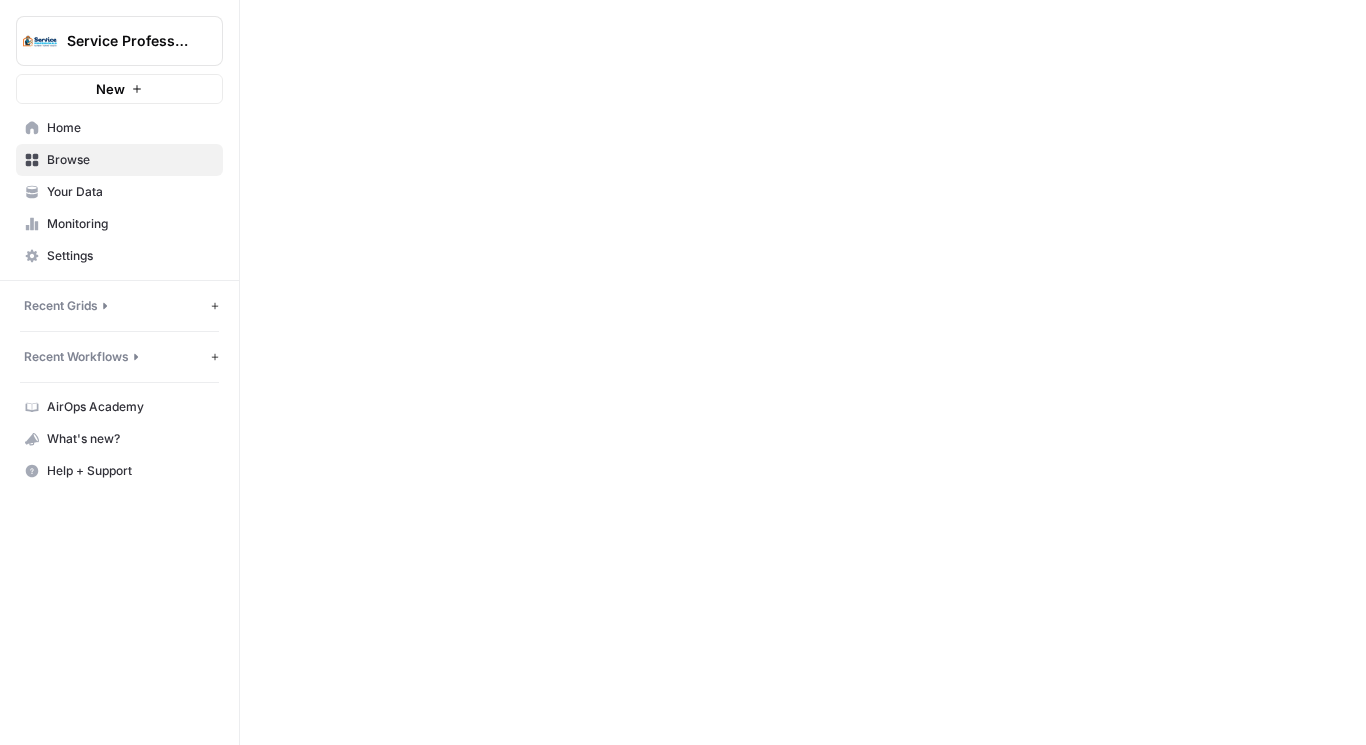 scroll, scrollTop: 0, scrollLeft: 0, axis: both 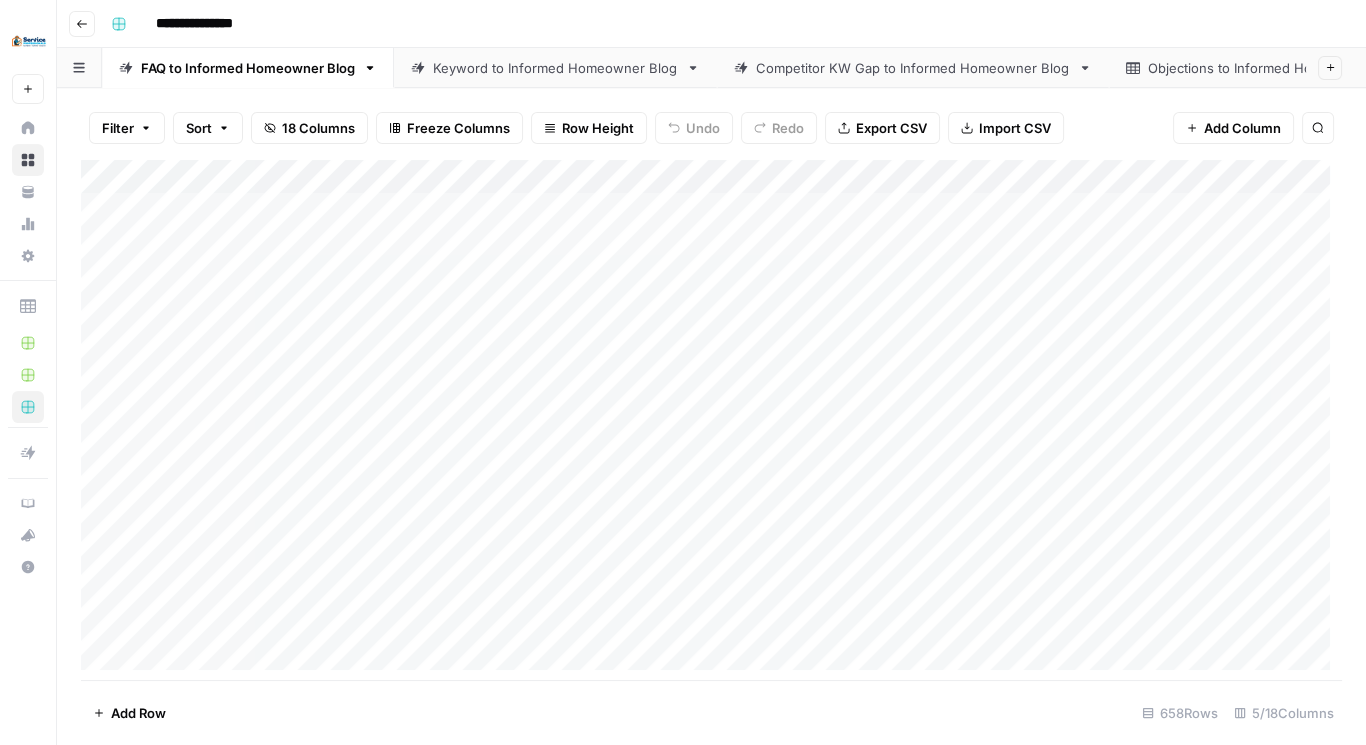 click on "Add Column" at bounding box center (711, 421) 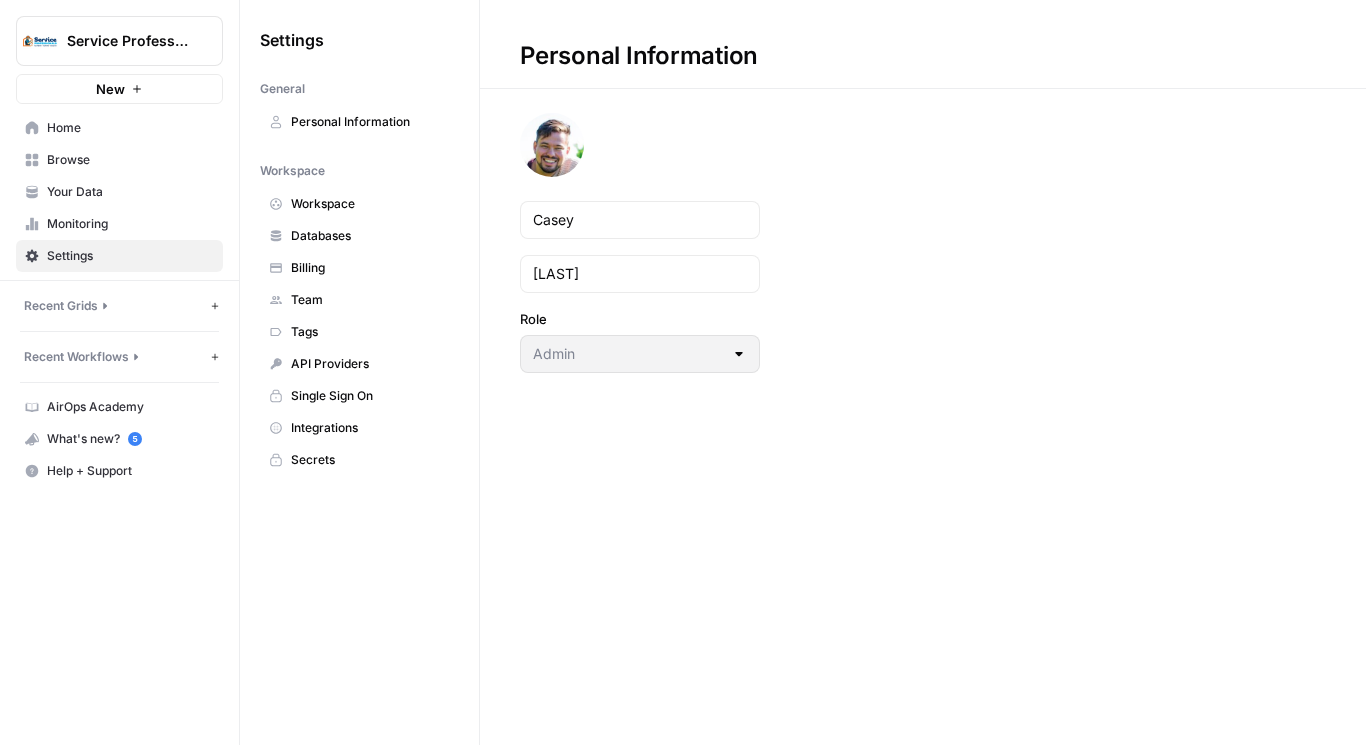 scroll, scrollTop: 0, scrollLeft: 0, axis: both 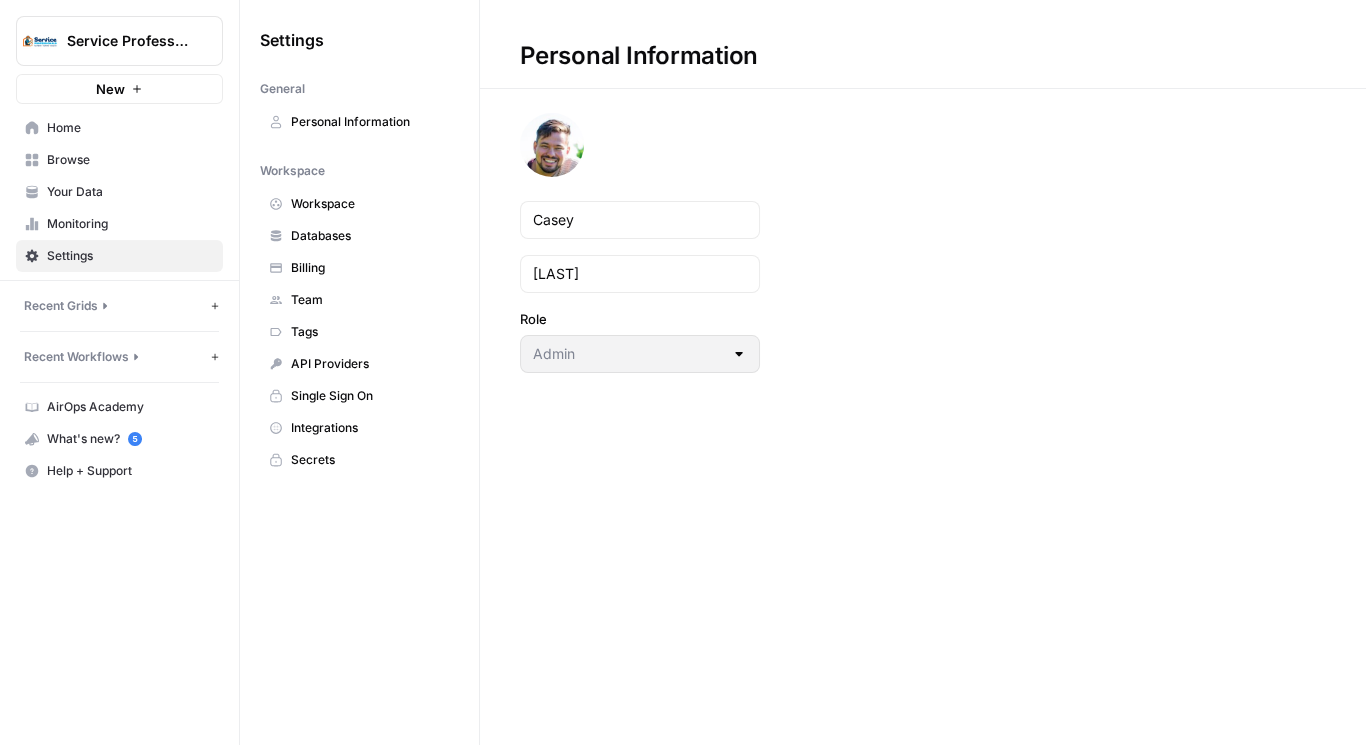 click on "Billing" at bounding box center (370, 268) 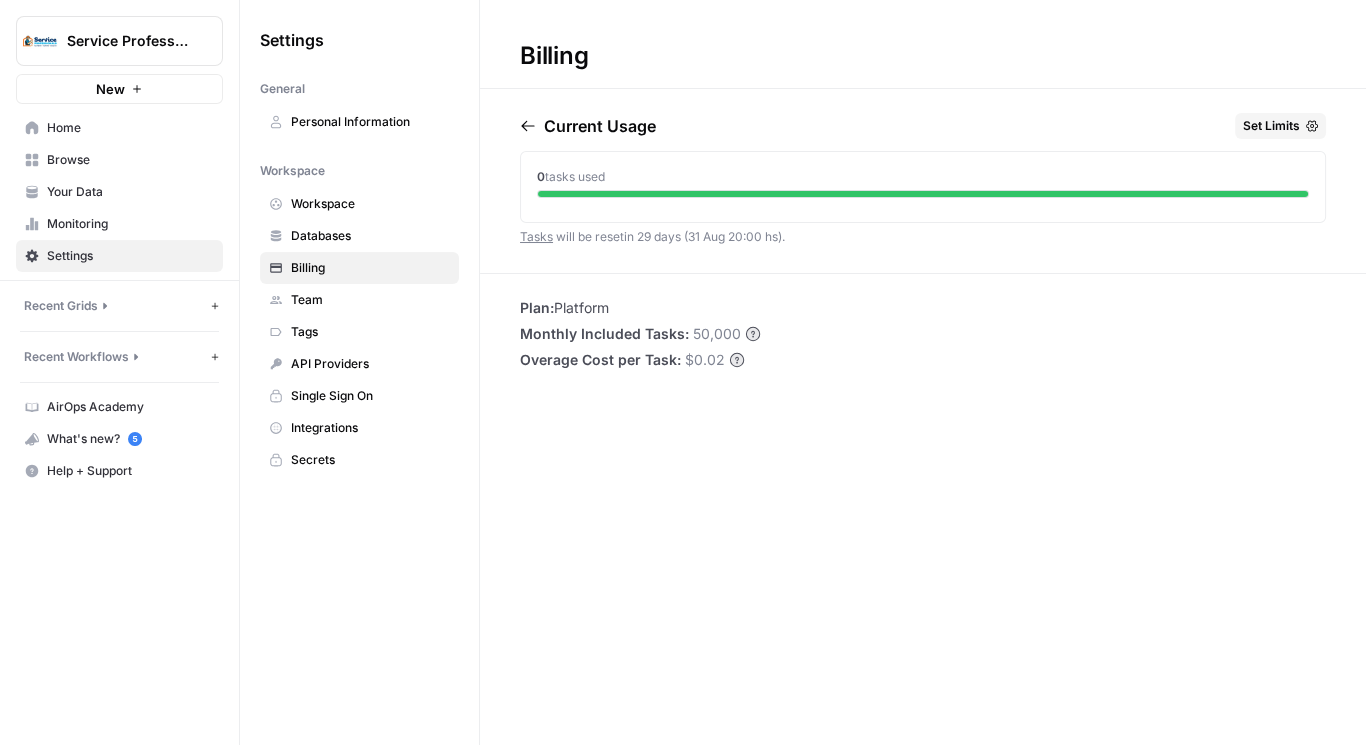 scroll, scrollTop: 0, scrollLeft: 0, axis: both 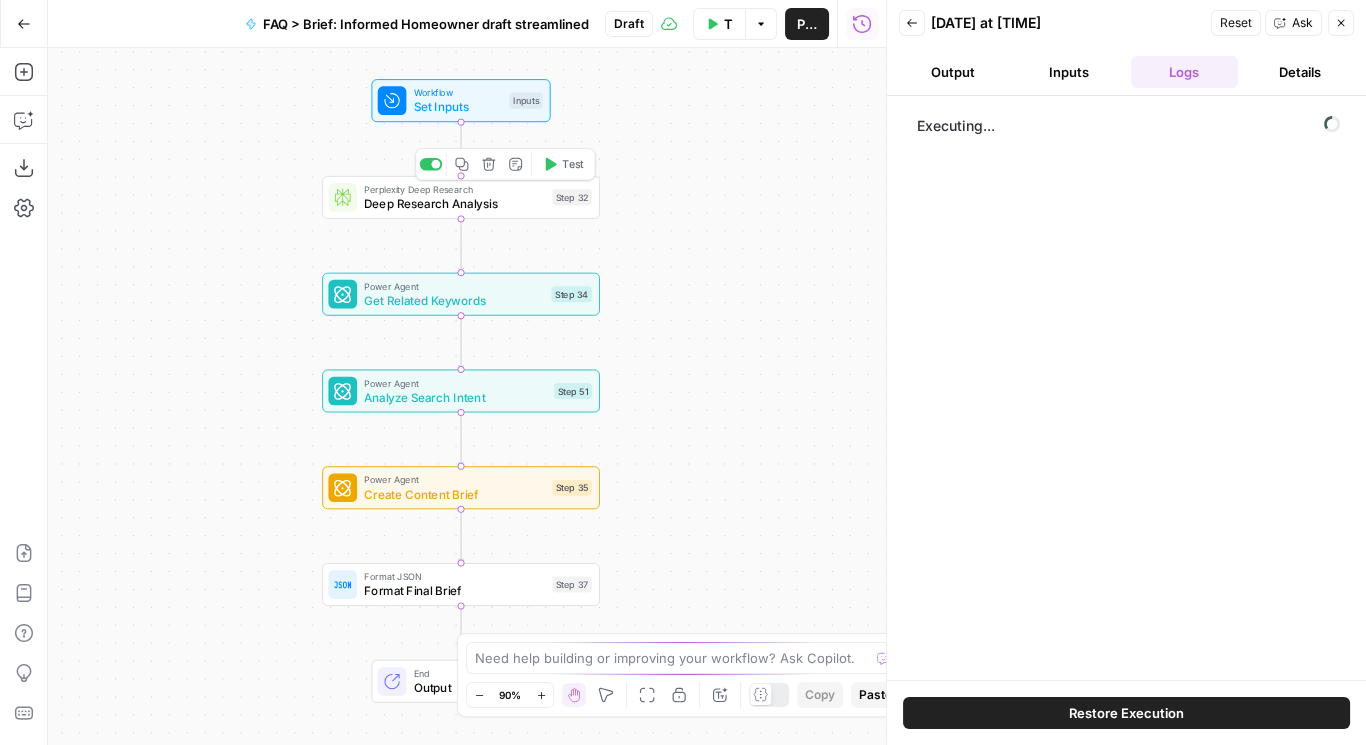 click on "Deep Research Analysis" at bounding box center [454, 204] 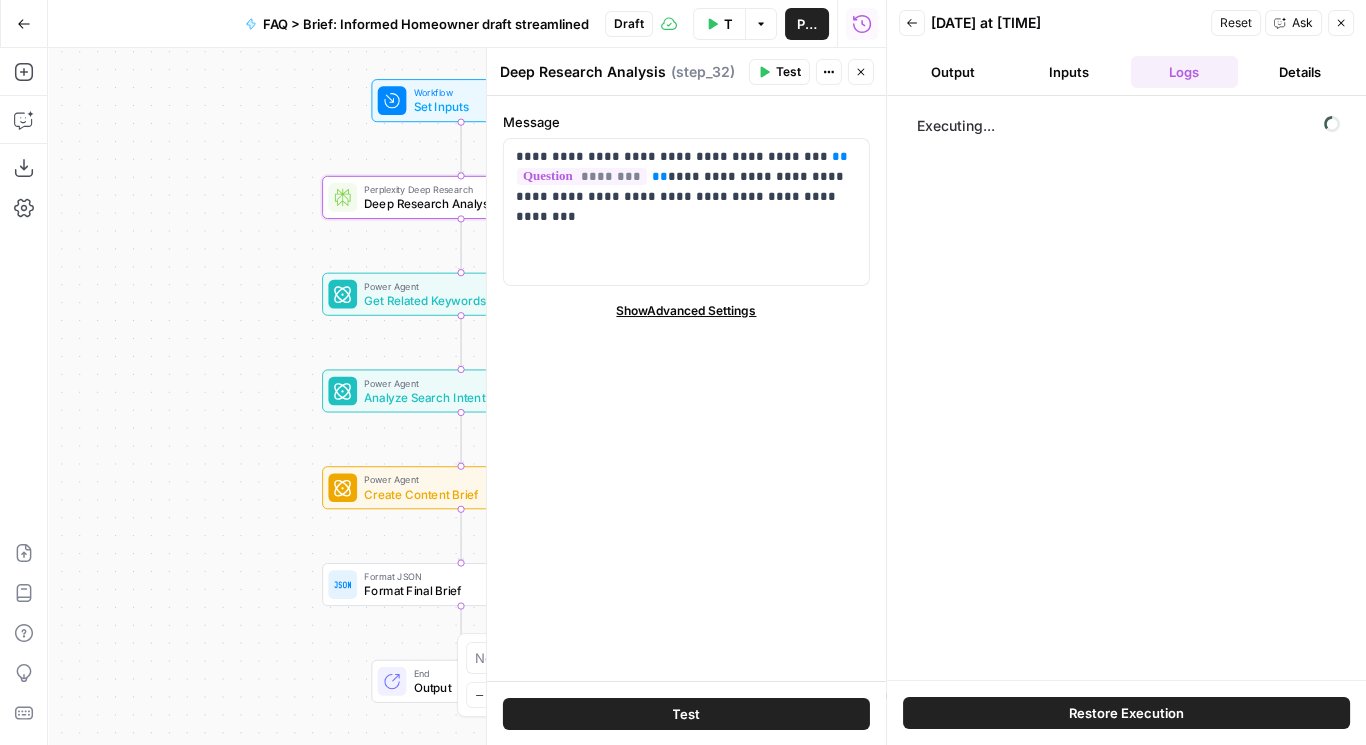 click on "Test" at bounding box center [788, 72] 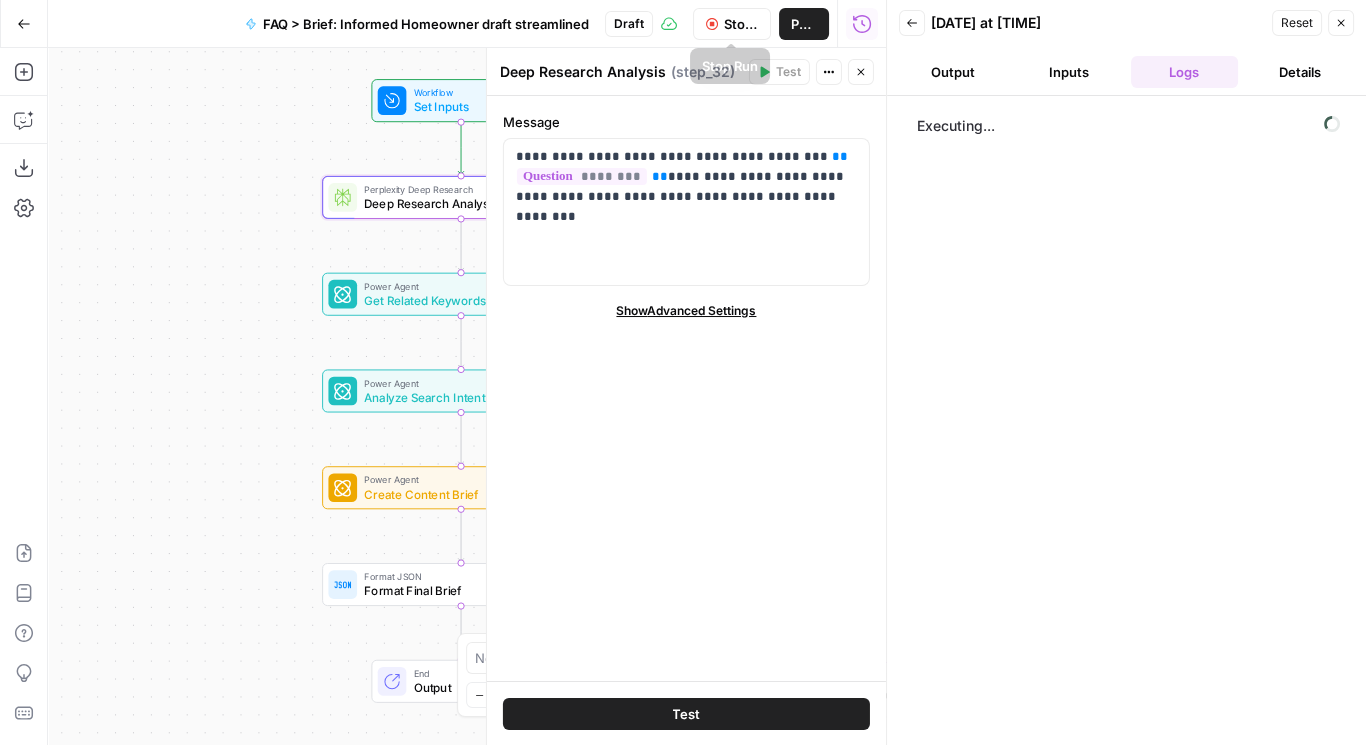 click on "Stop Run" at bounding box center (732, 24) 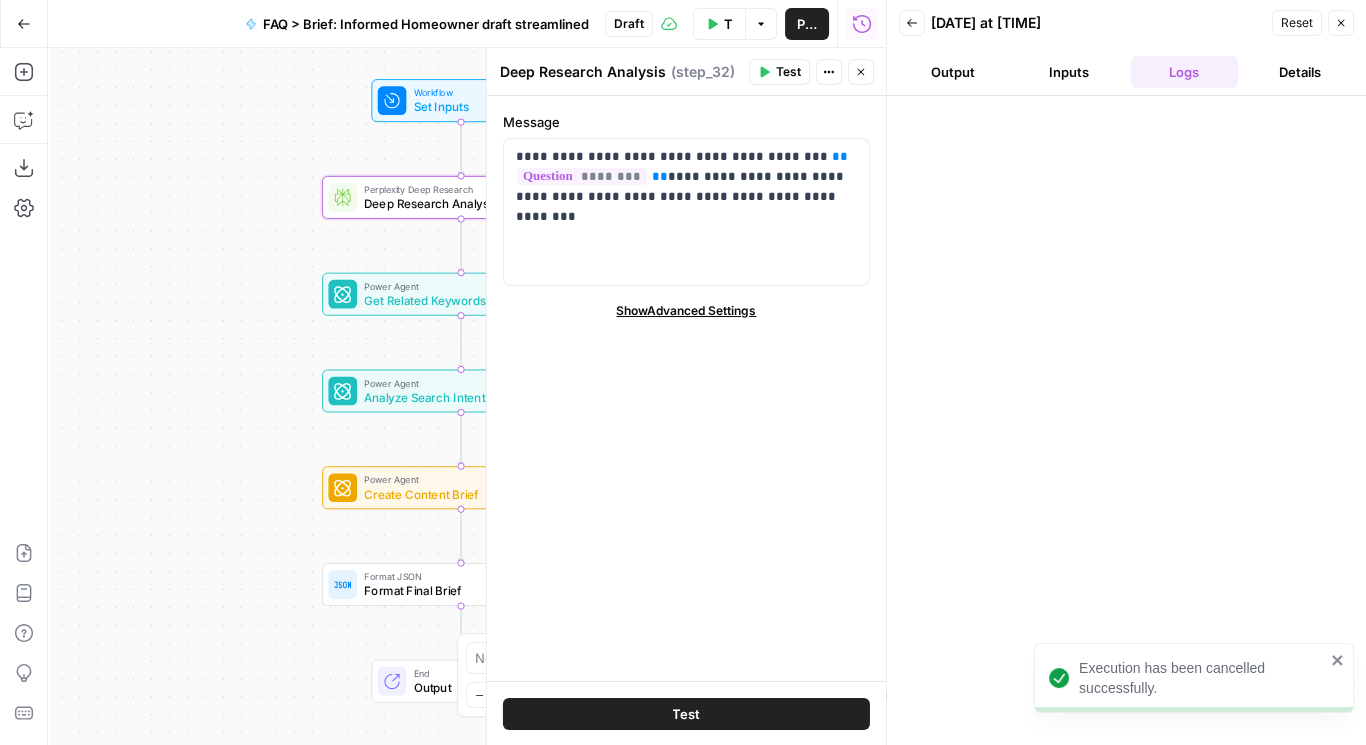 click on "Test Workflow" at bounding box center (728, 24) 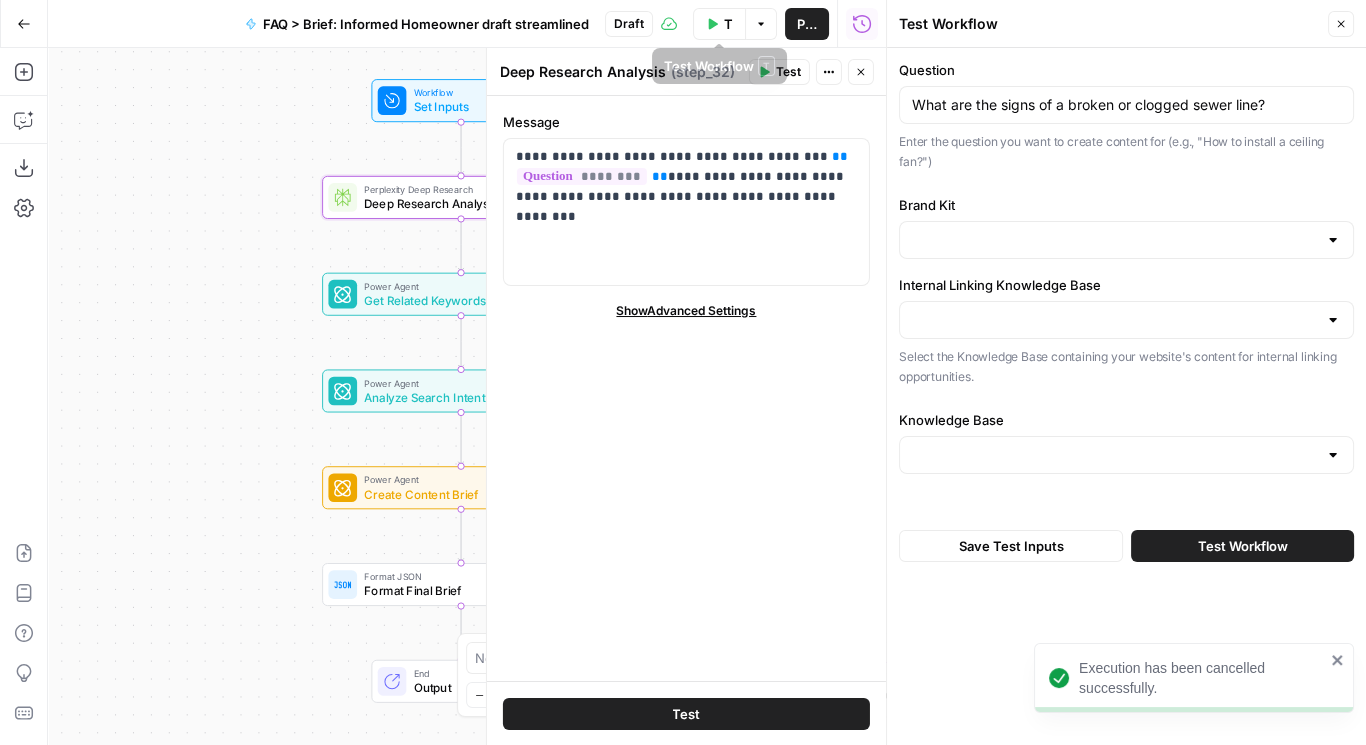 type on "Service Professionals" 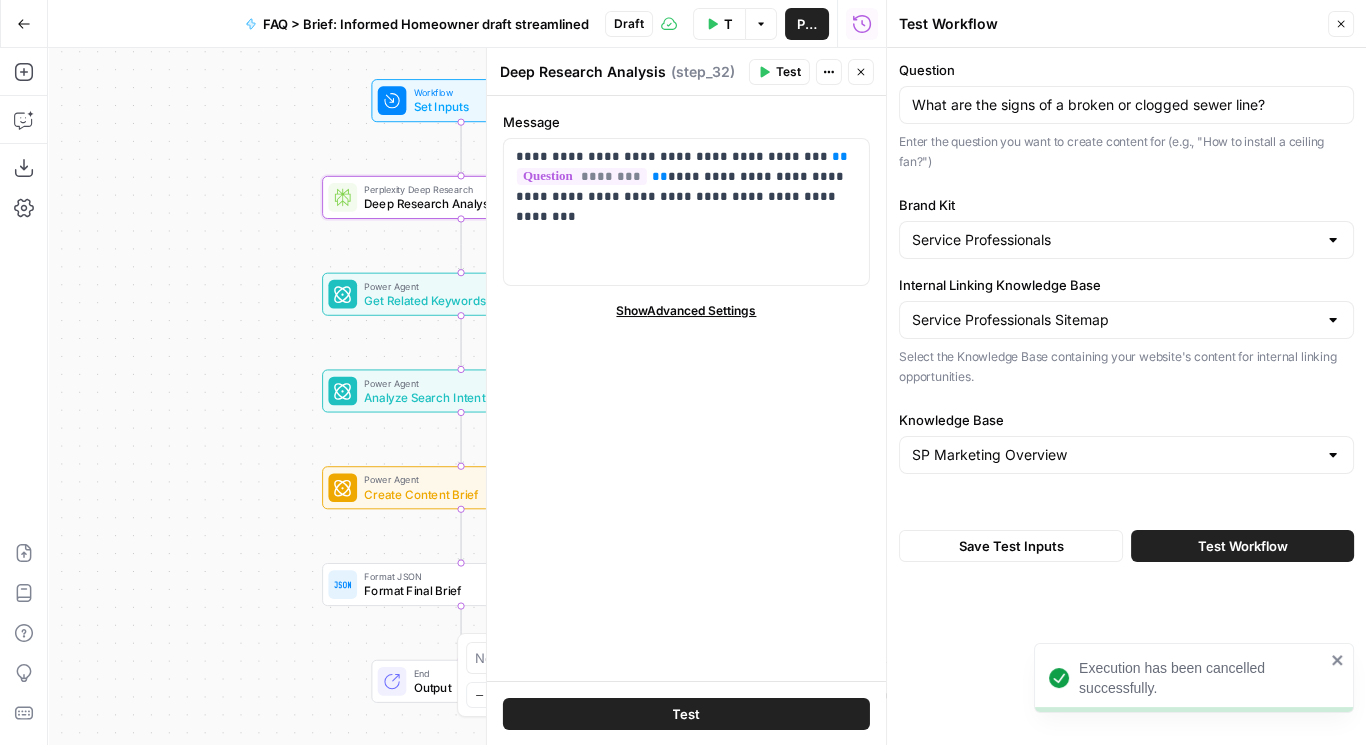 click on "Save Test Inputs" at bounding box center (1011, 546) 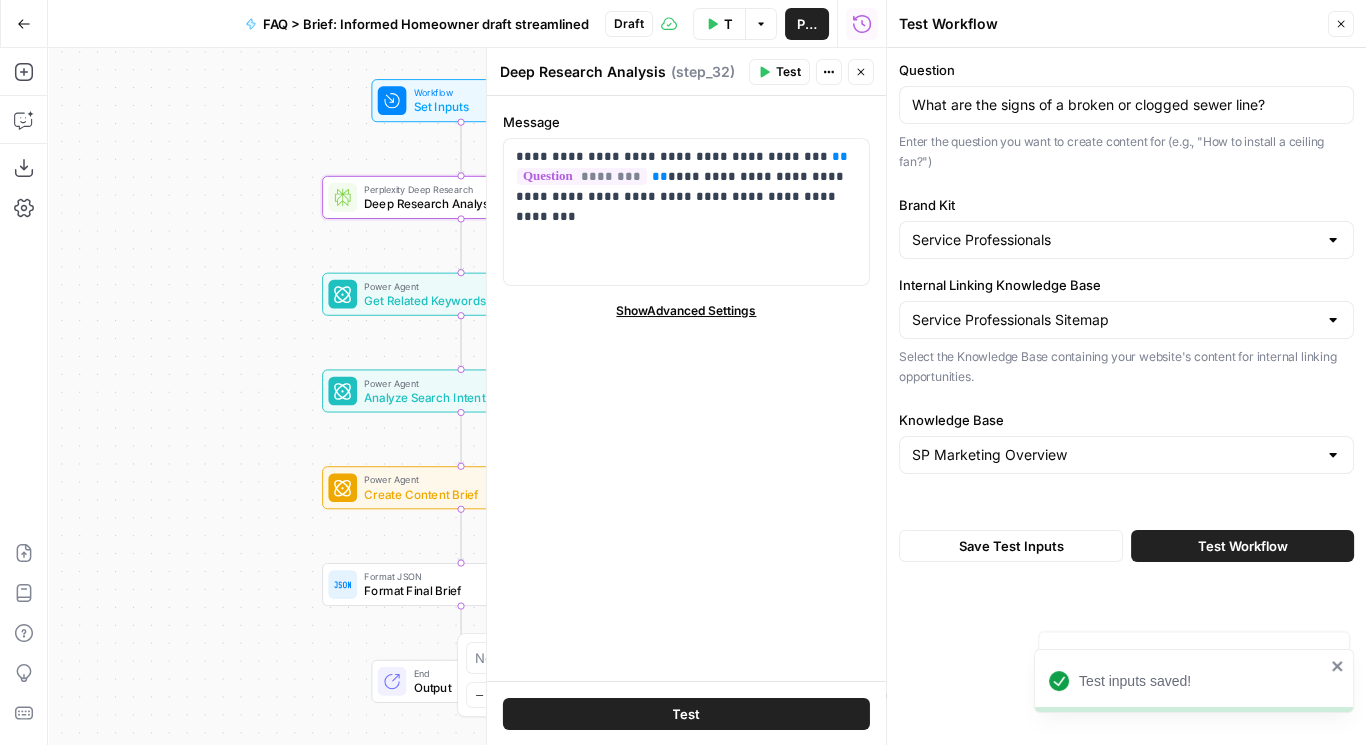 click on "Test Workflow" at bounding box center (1243, 546) 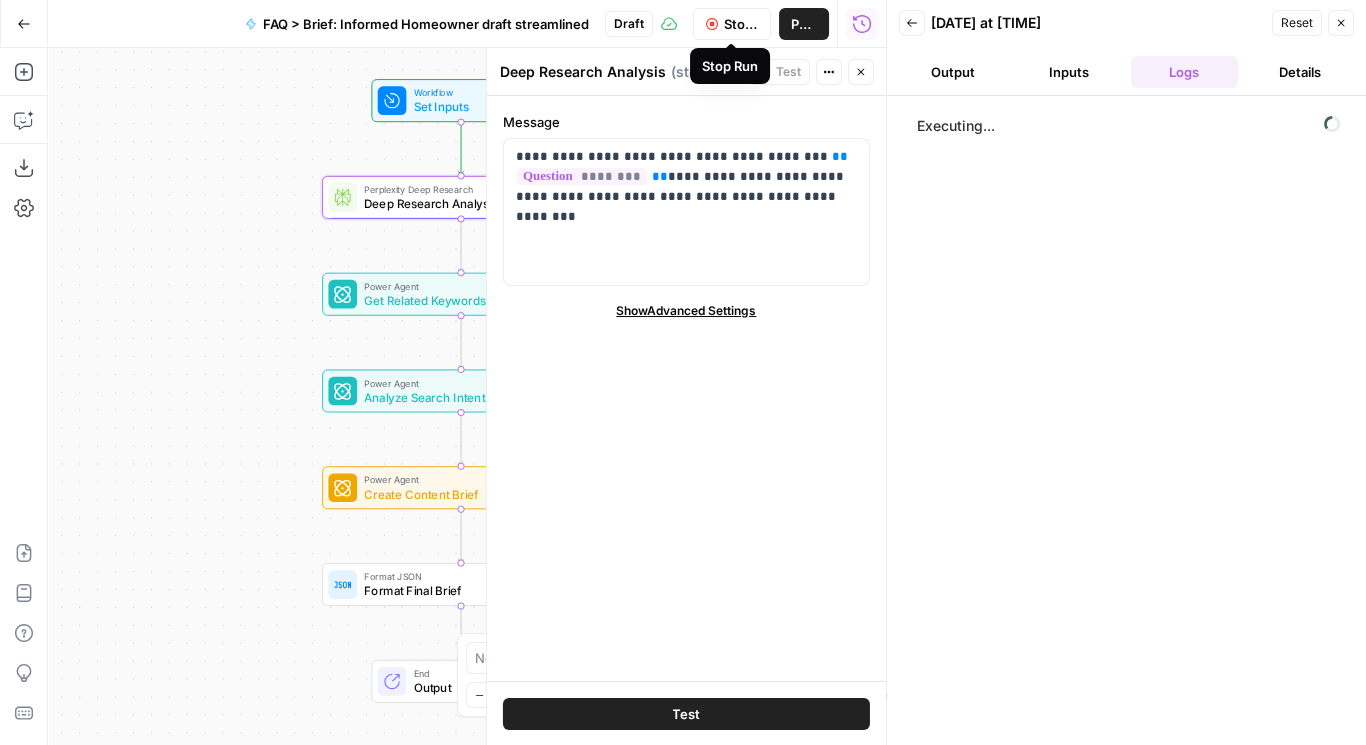 click on "Stop Run" at bounding box center (732, 24) 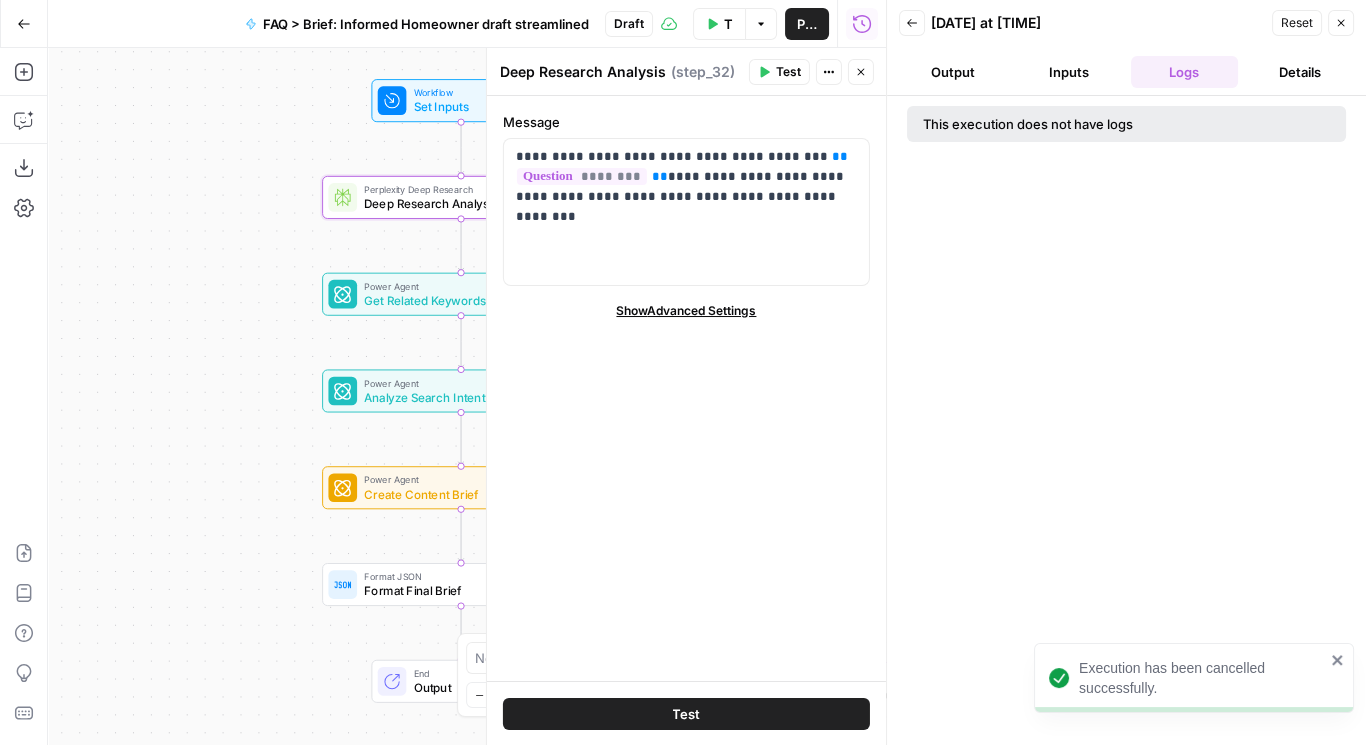 click on "Close" at bounding box center (1341, 23) 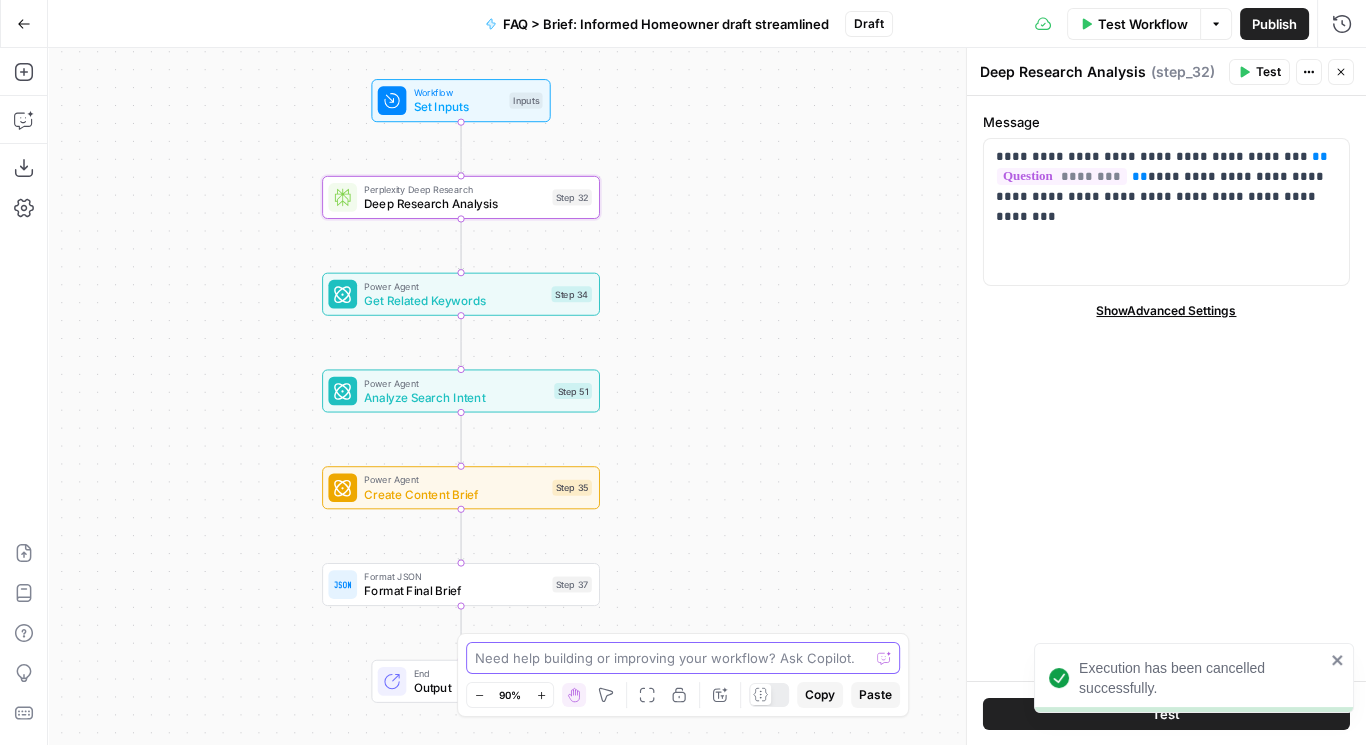 click at bounding box center (672, 658) 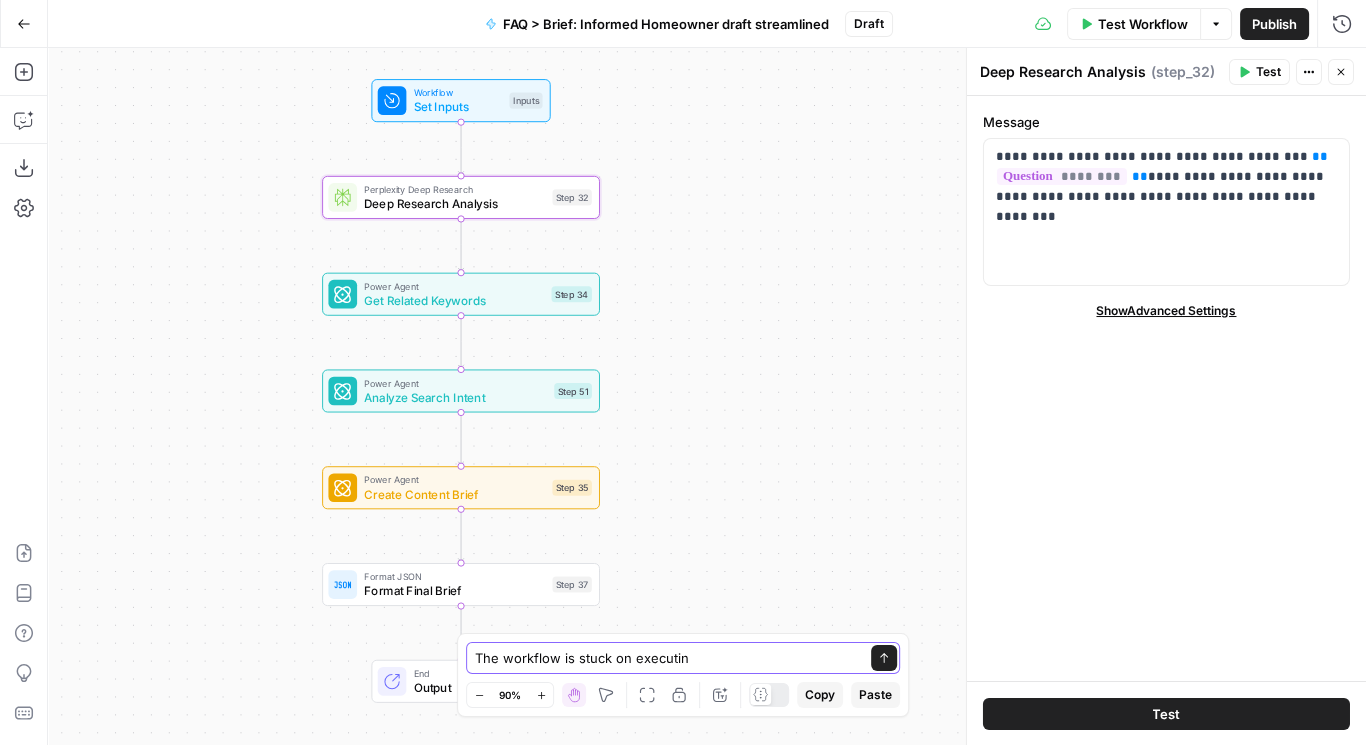 type on "The workflow is stuck on executing" 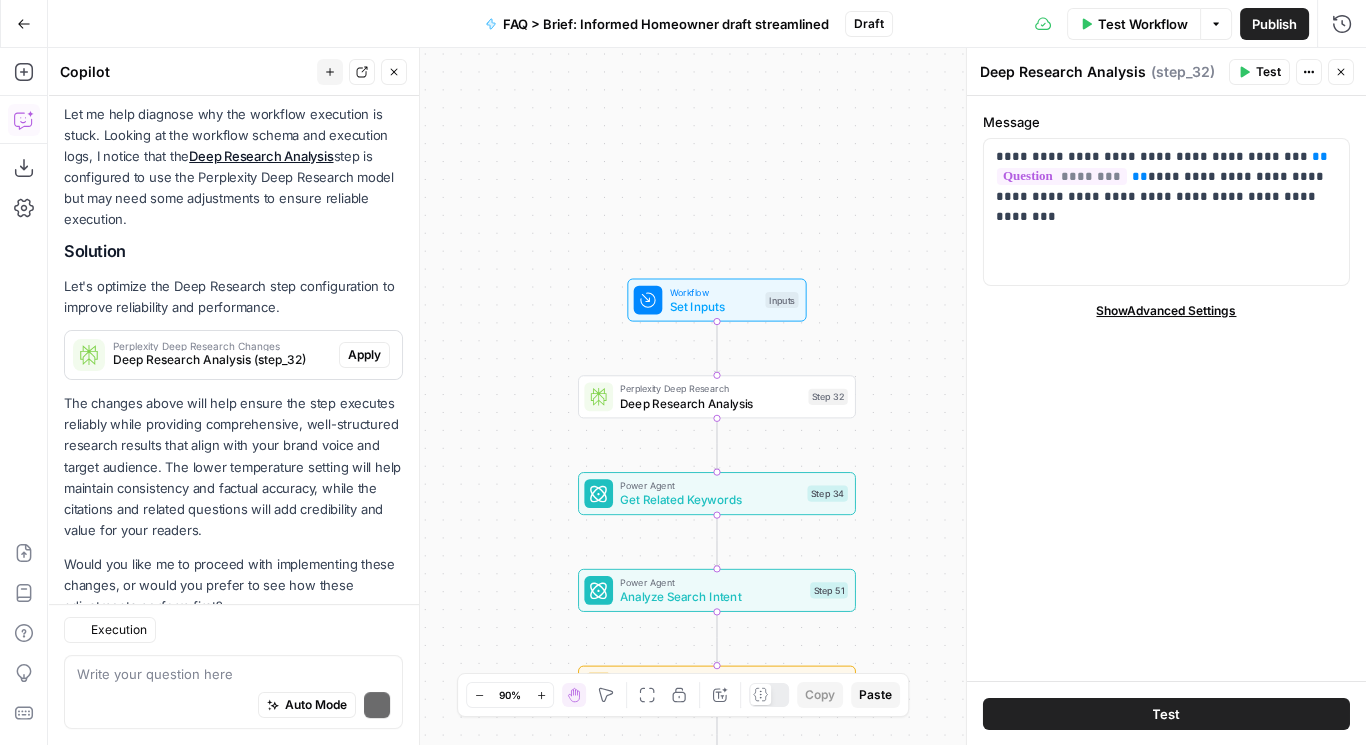 scroll, scrollTop: 253, scrollLeft: 0, axis: vertical 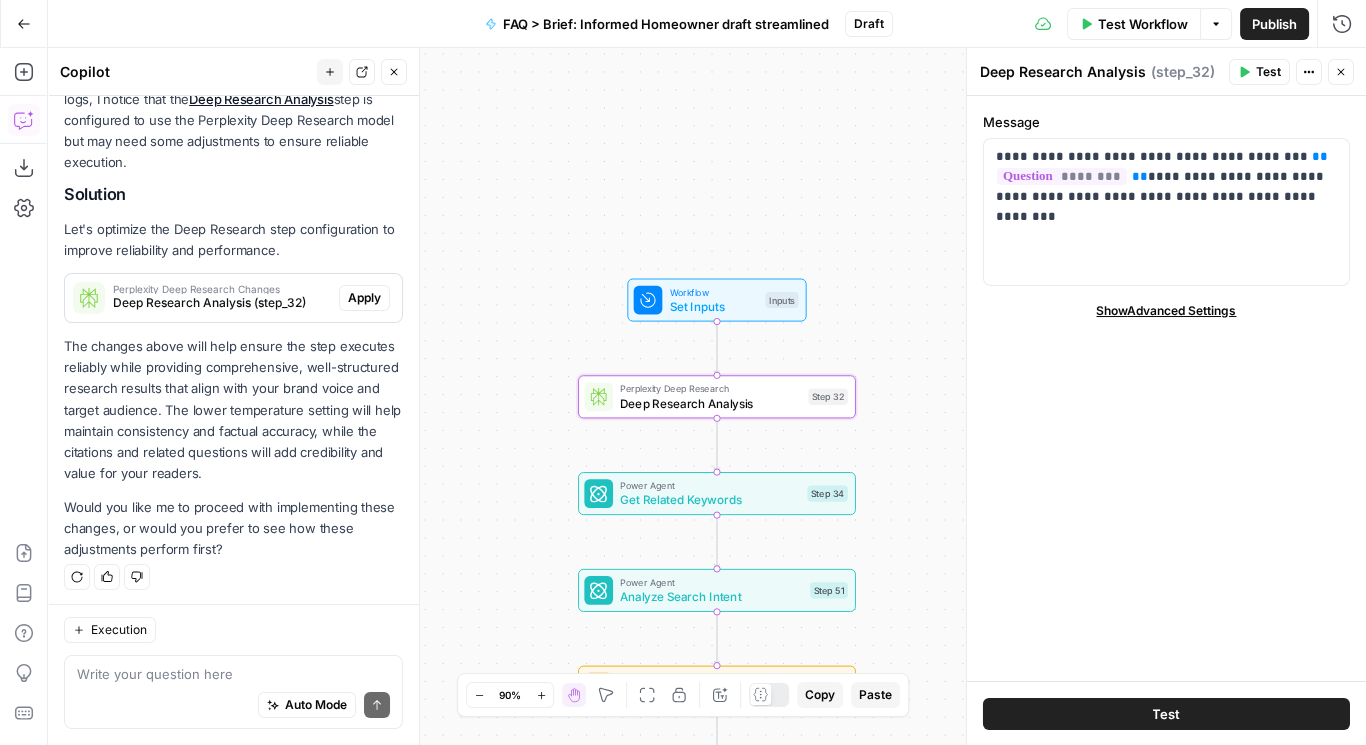 click on "Apply" at bounding box center (364, 298) 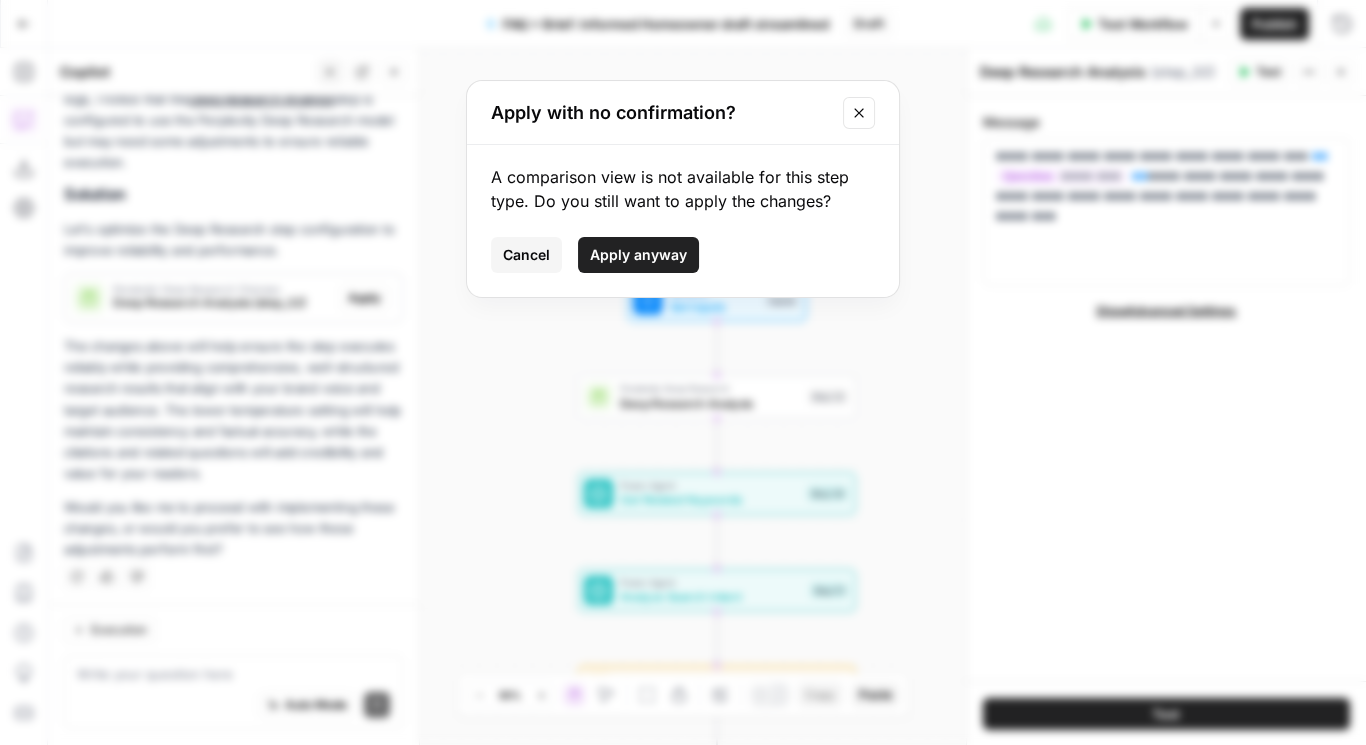 click 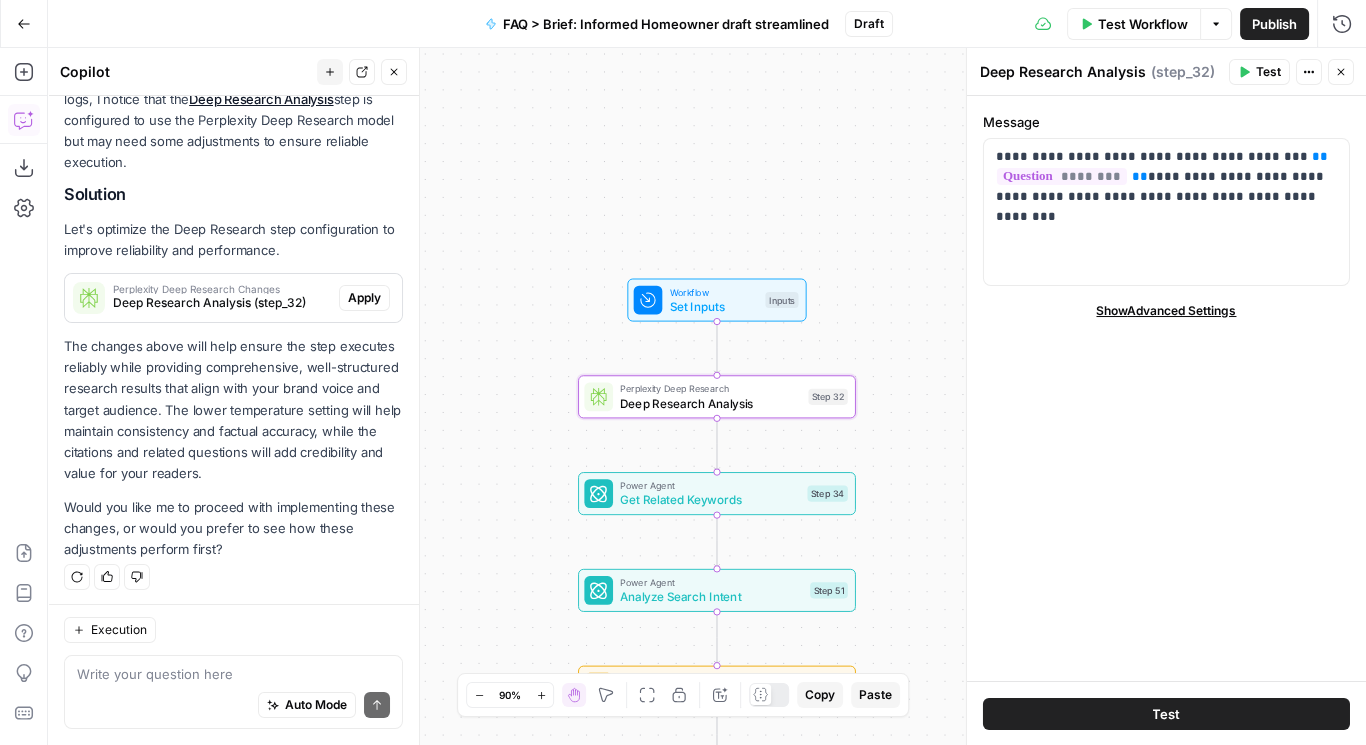 click on "Apply" at bounding box center [364, 298] 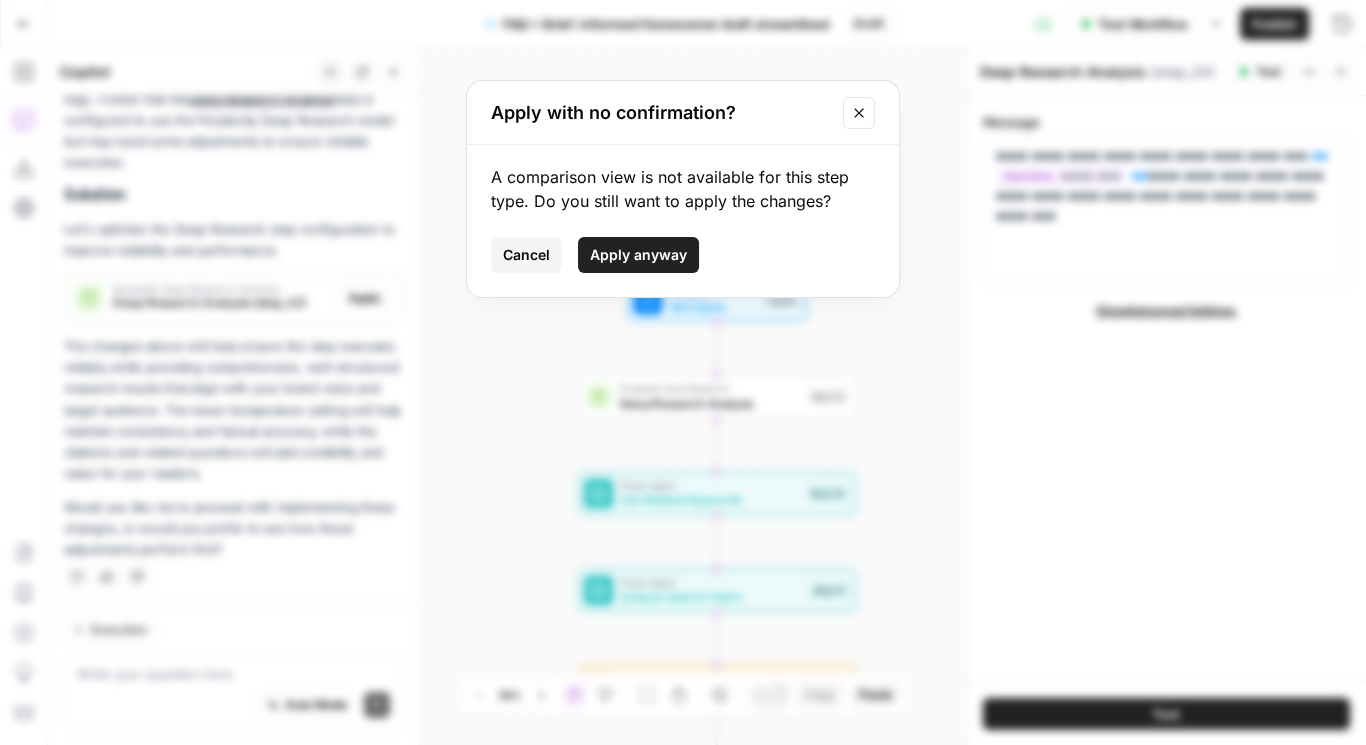 click on "Apply anyway" at bounding box center [638, 255] 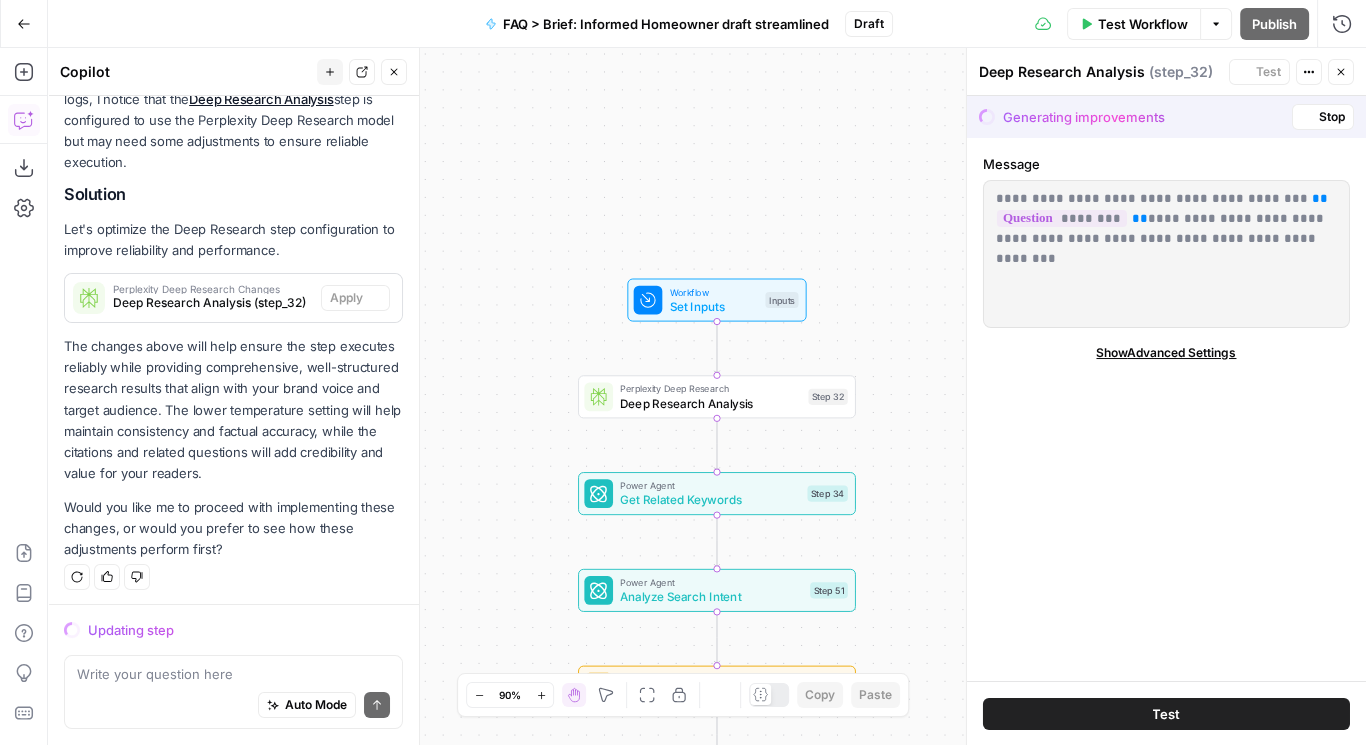 scroll, scrollTop: 254, scrollLeft: 0, axis: vertical 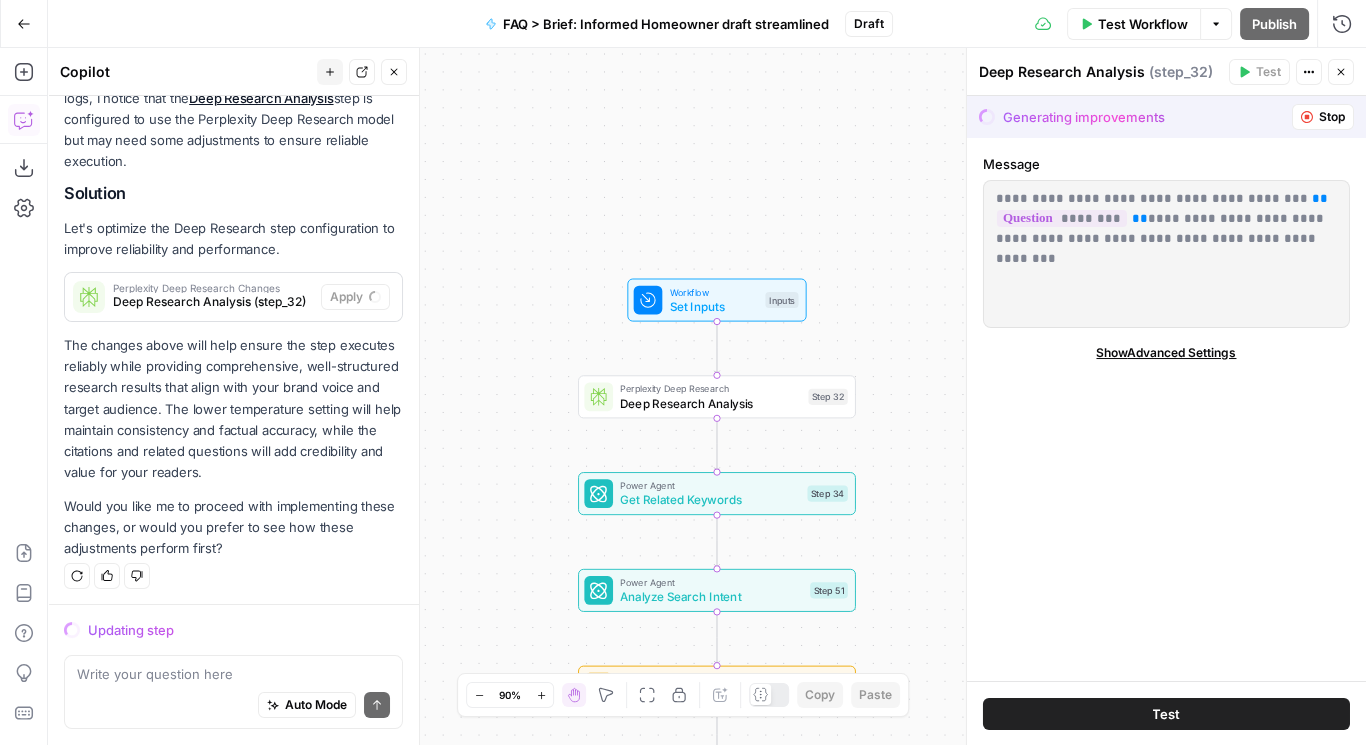 drag, startPoint x: 1054, startPoint y: 265, endPoint x: 992, endPoint y: 196, distance: 92.76314 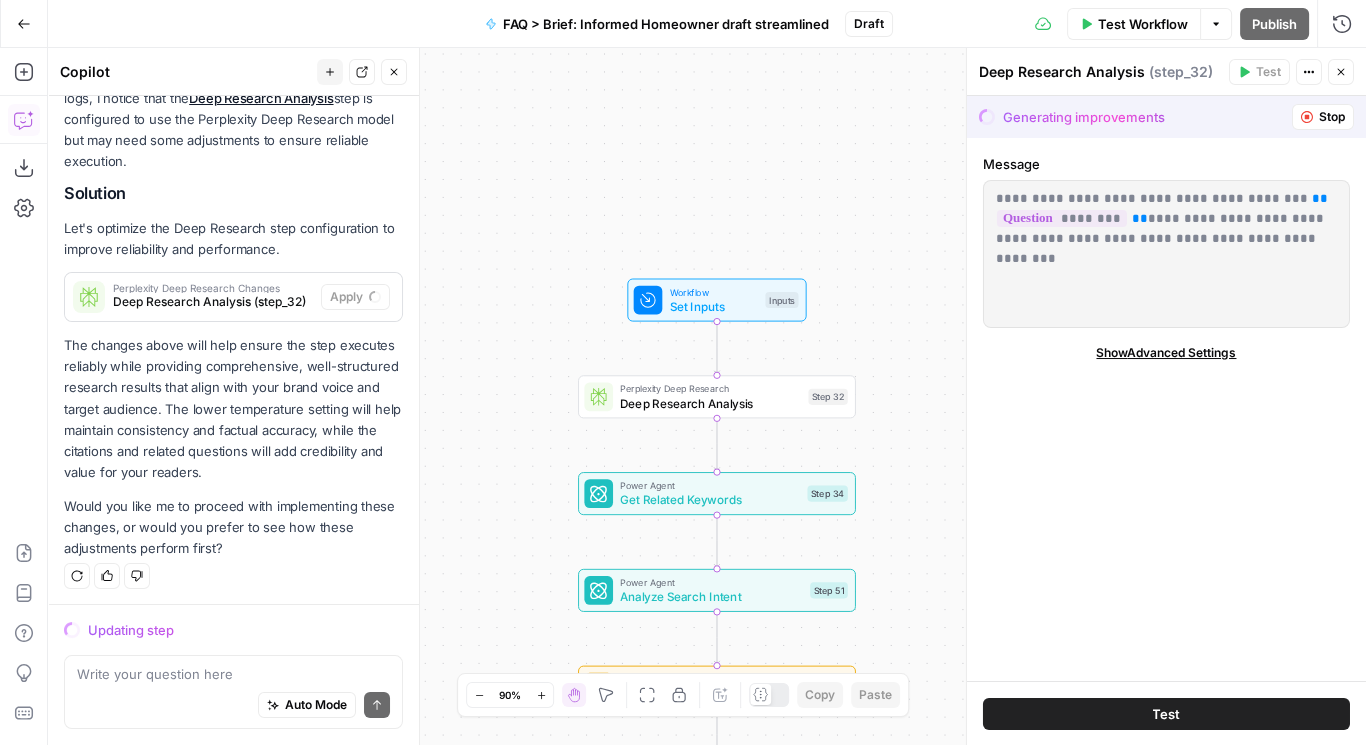 click on "**********" at bounding box center [1166, 254] 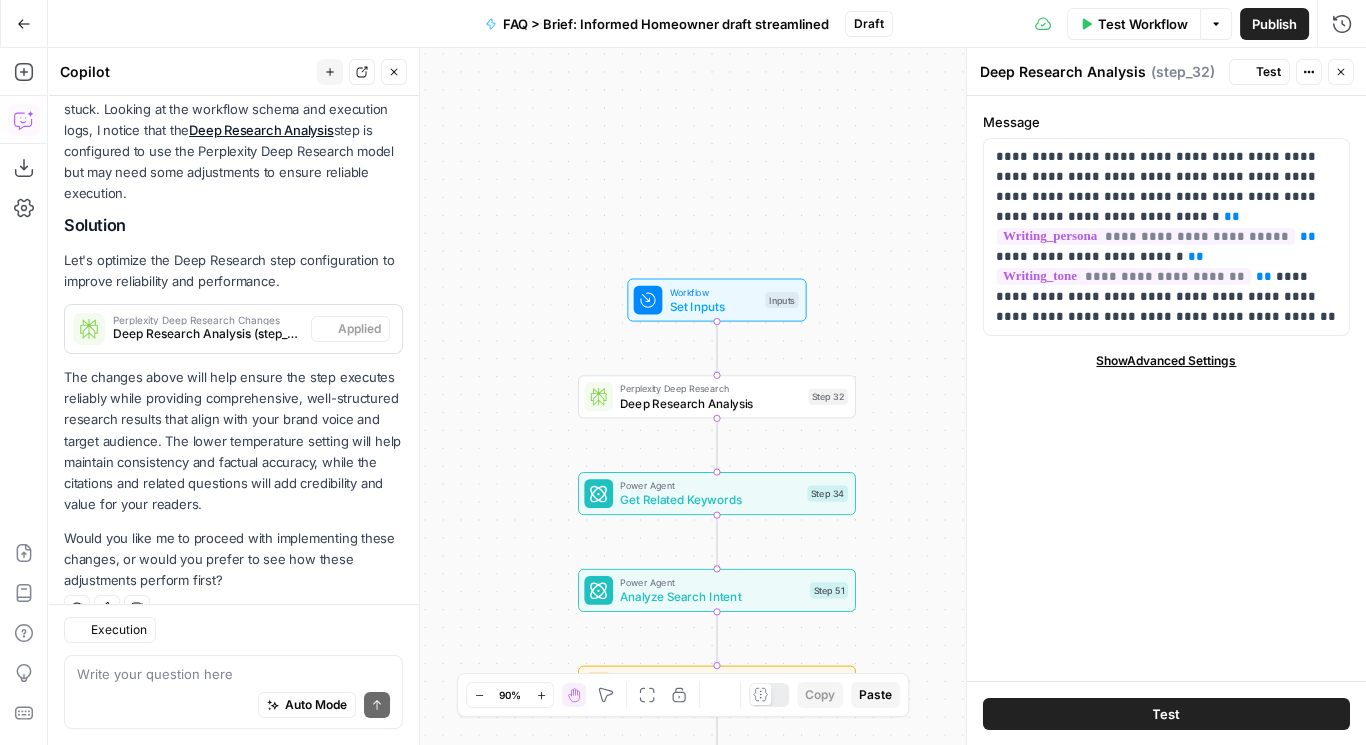 scroll, scrollTop: 285, scrollLeft: 0, axis: vertical 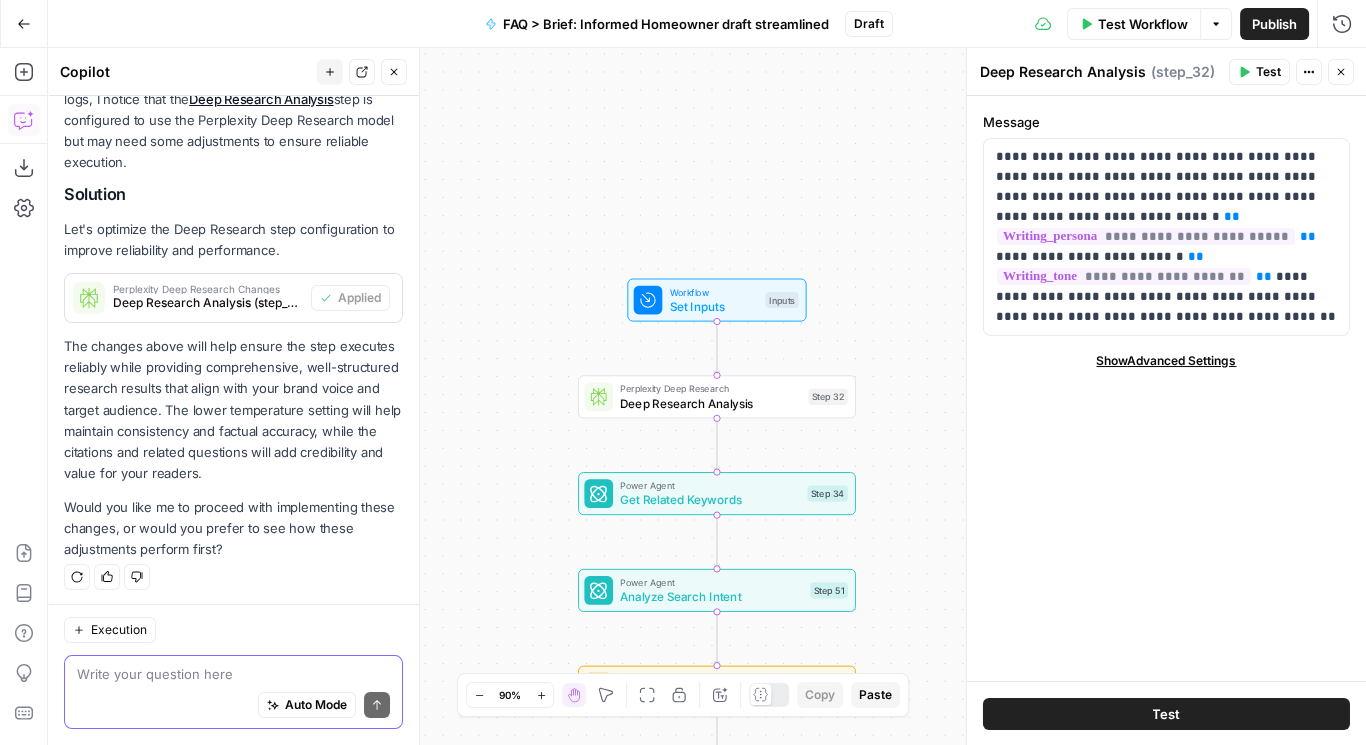click at bounding box center (233, 675) 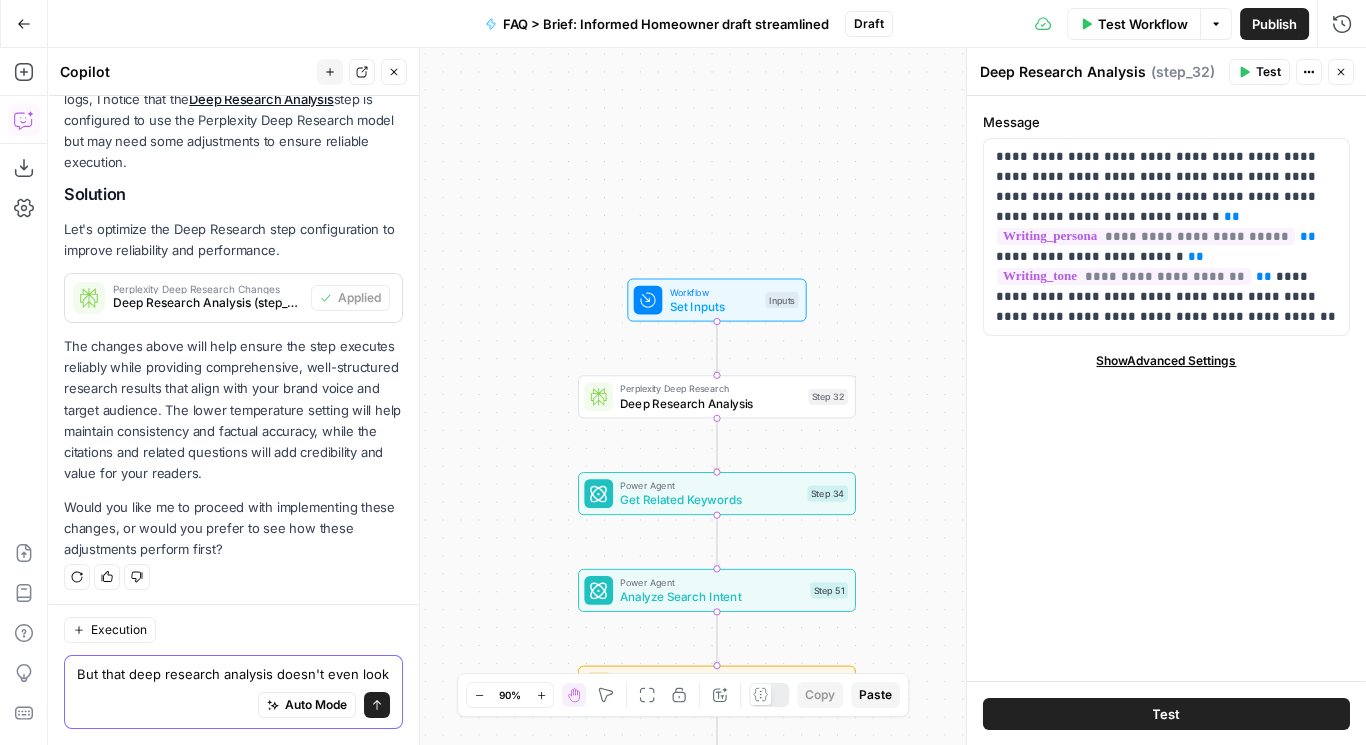 scroll, scrollTop: 305, scrollLeft: 0, axis: vertical 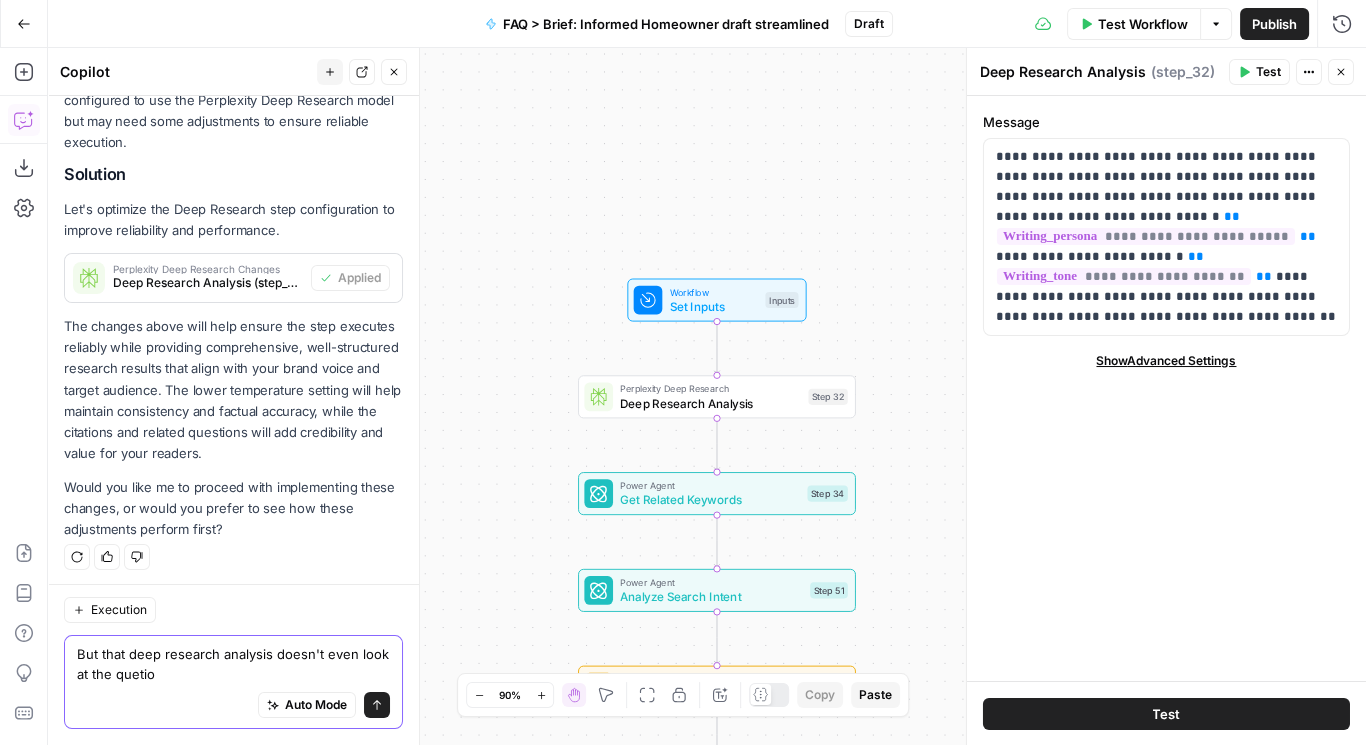type on "But that deep research analysis doesn't even look at the quetion" 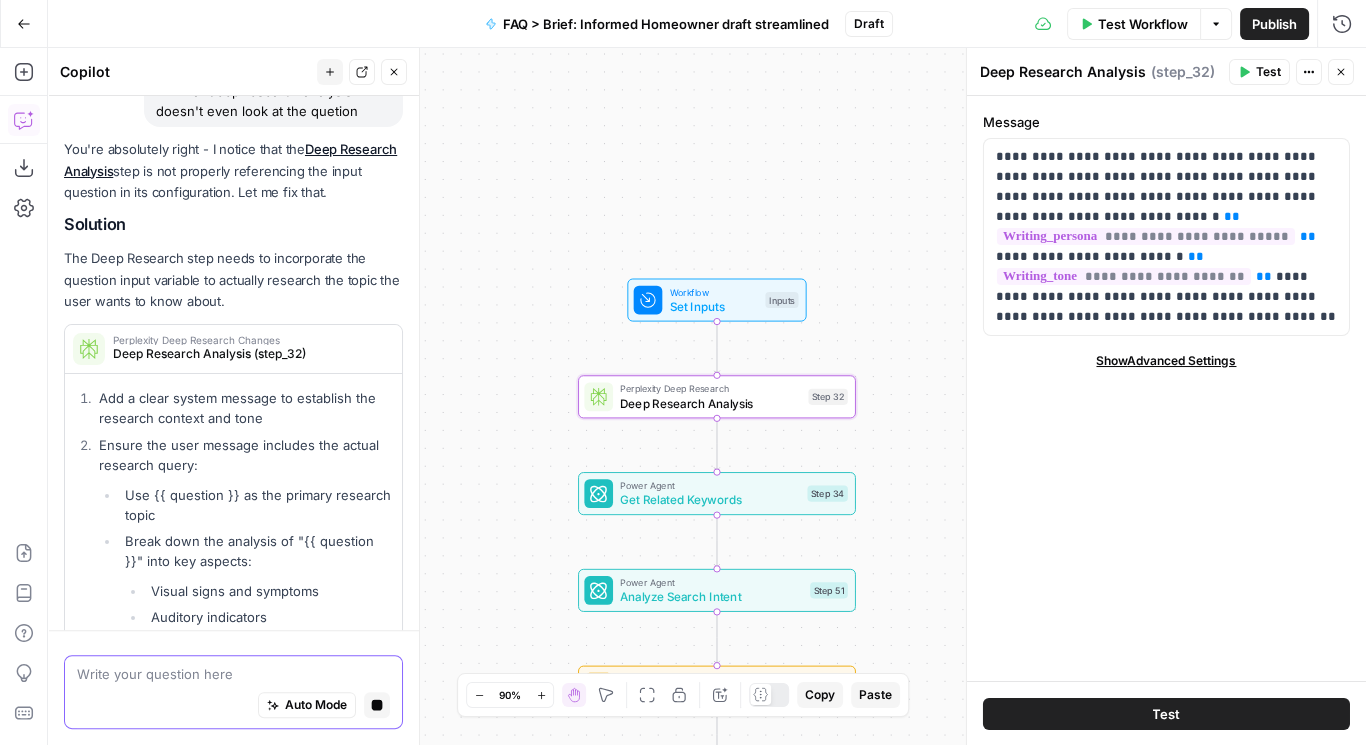 scroll, scrollTop: 724, scrollLeft: 0, axis: vertical 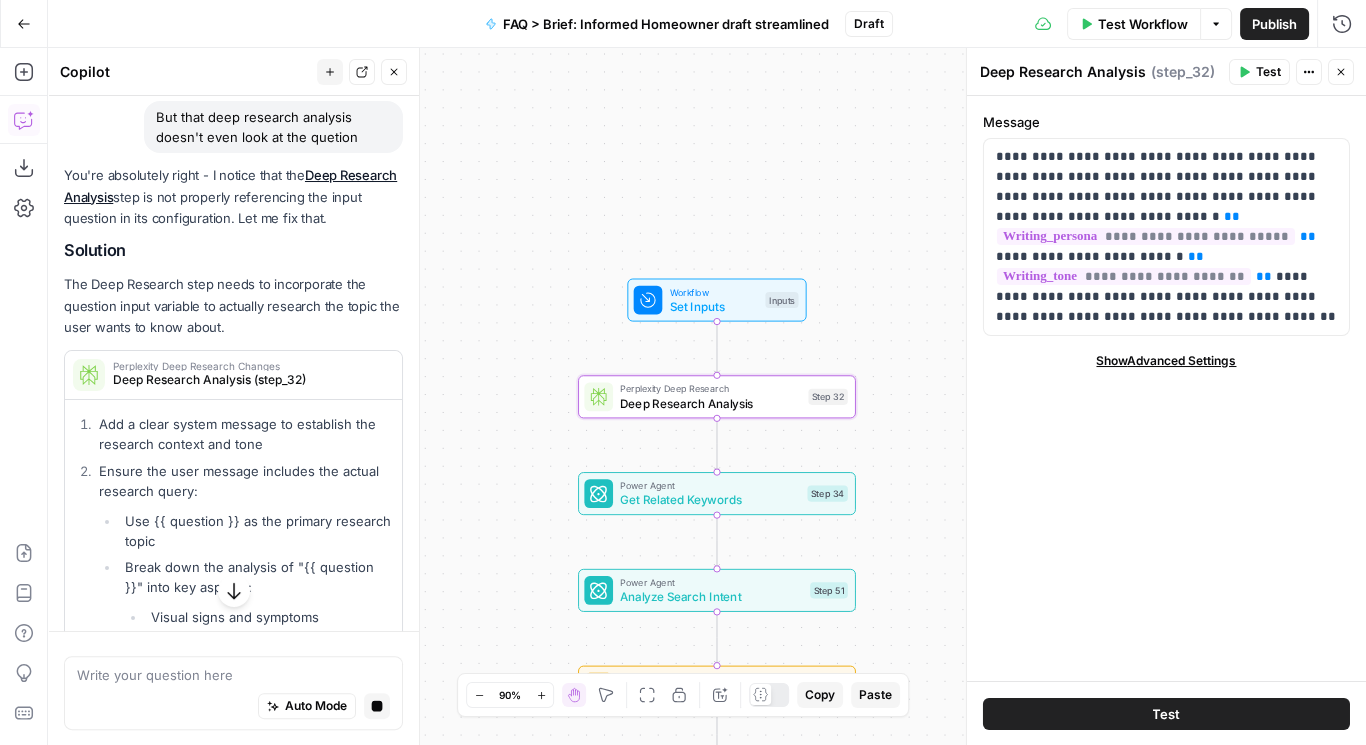 click on "Deep Research Analysis (step_32)" at bounding box center (247, 380) 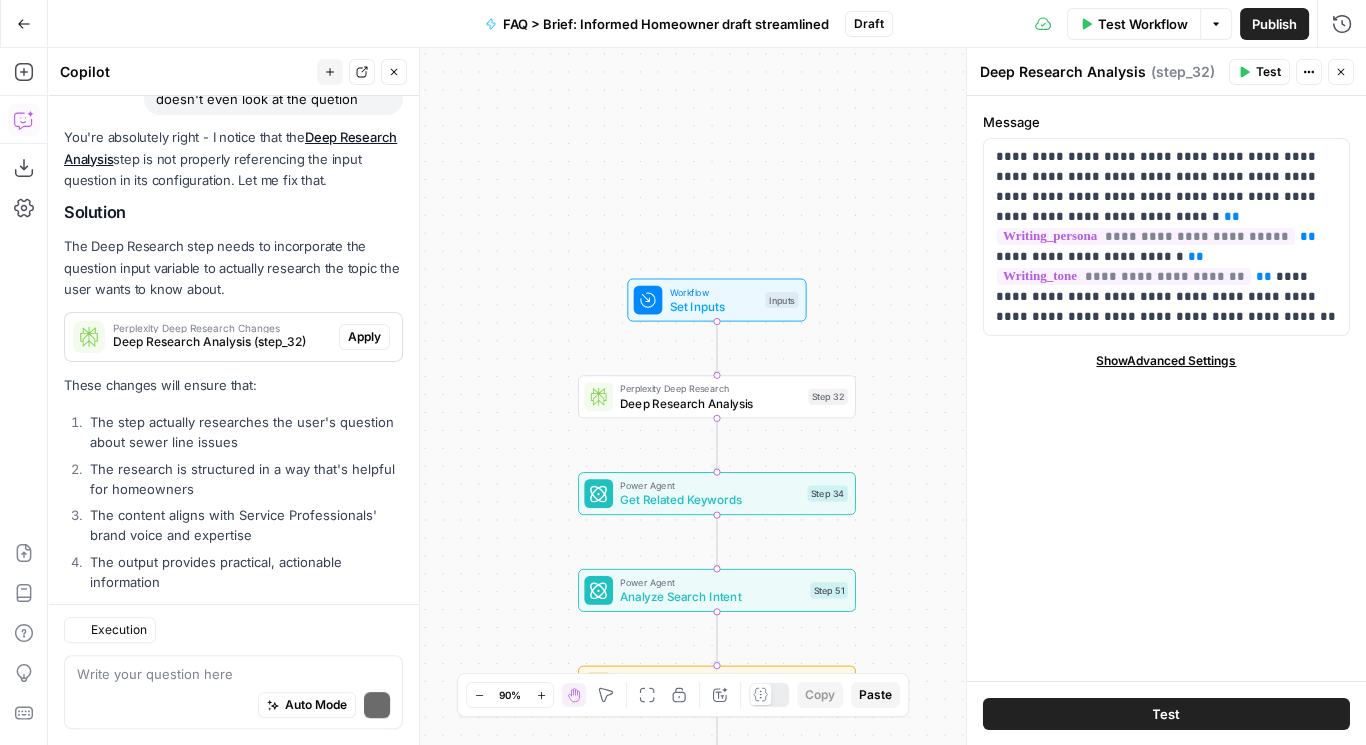 scroll, scrollTop: 692, scrollLeft: 0, axis: vertical 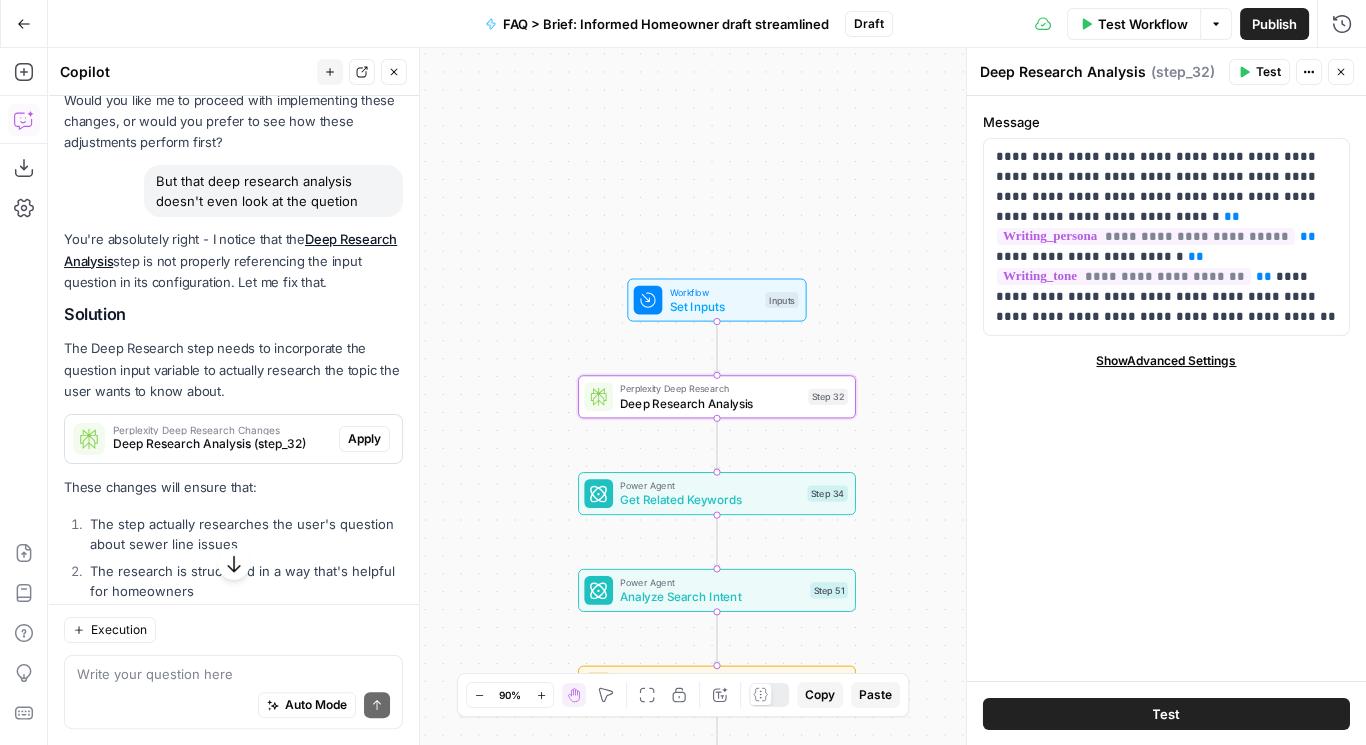 click on "Apply" at bounding box center [364, 439] 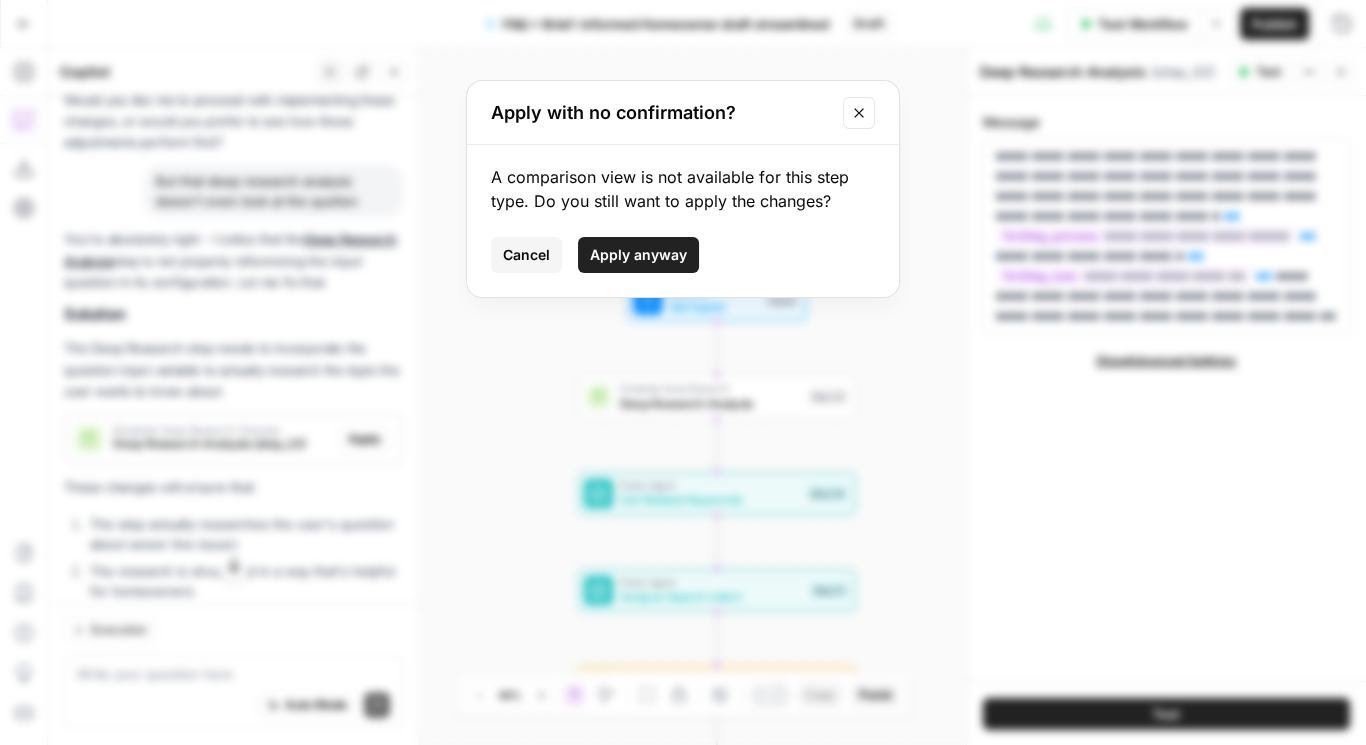 click on "Apply anyway" at bounding box center (638, 255) 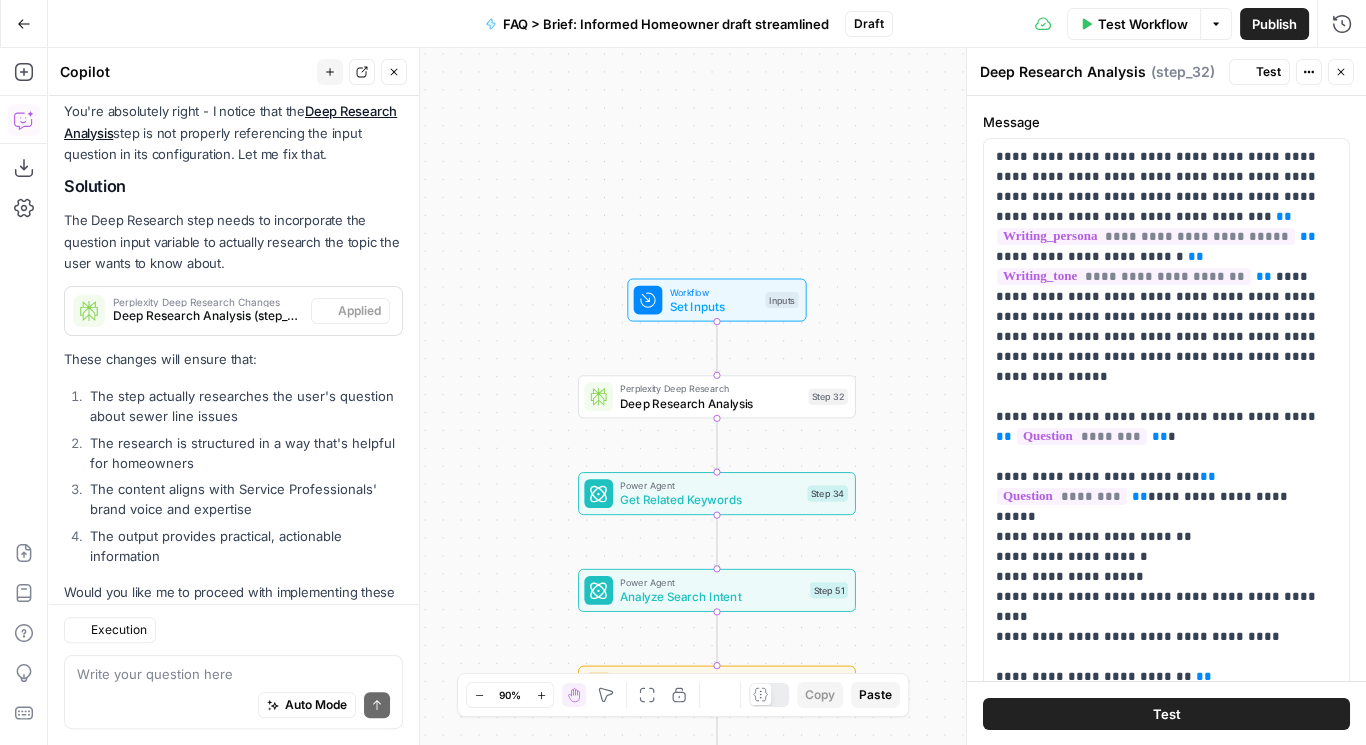 scroll, scrollTop: 915, scrollLeft: 0, axis: vertical 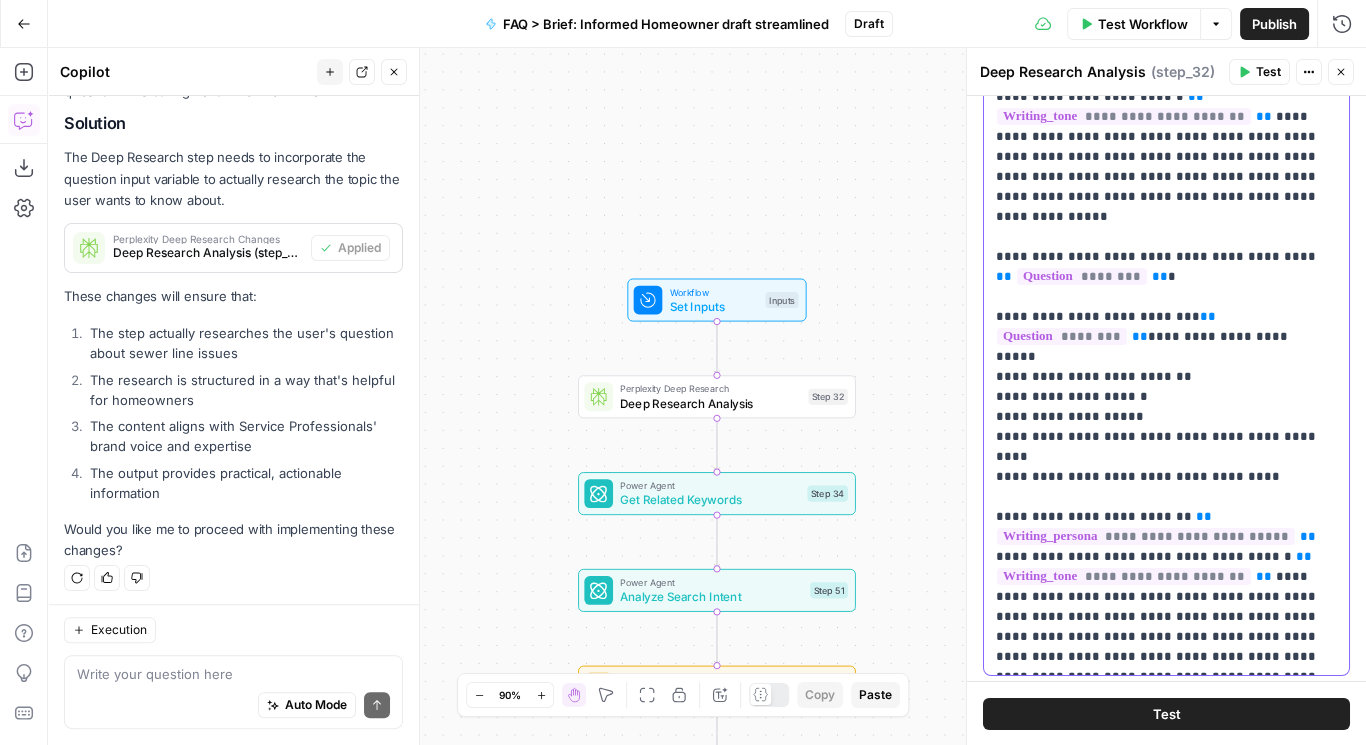 drag, startPoint x: 1276, startPoint y: 412, endPoint x: 1012, endPoint y: 327, distance: 277.34634 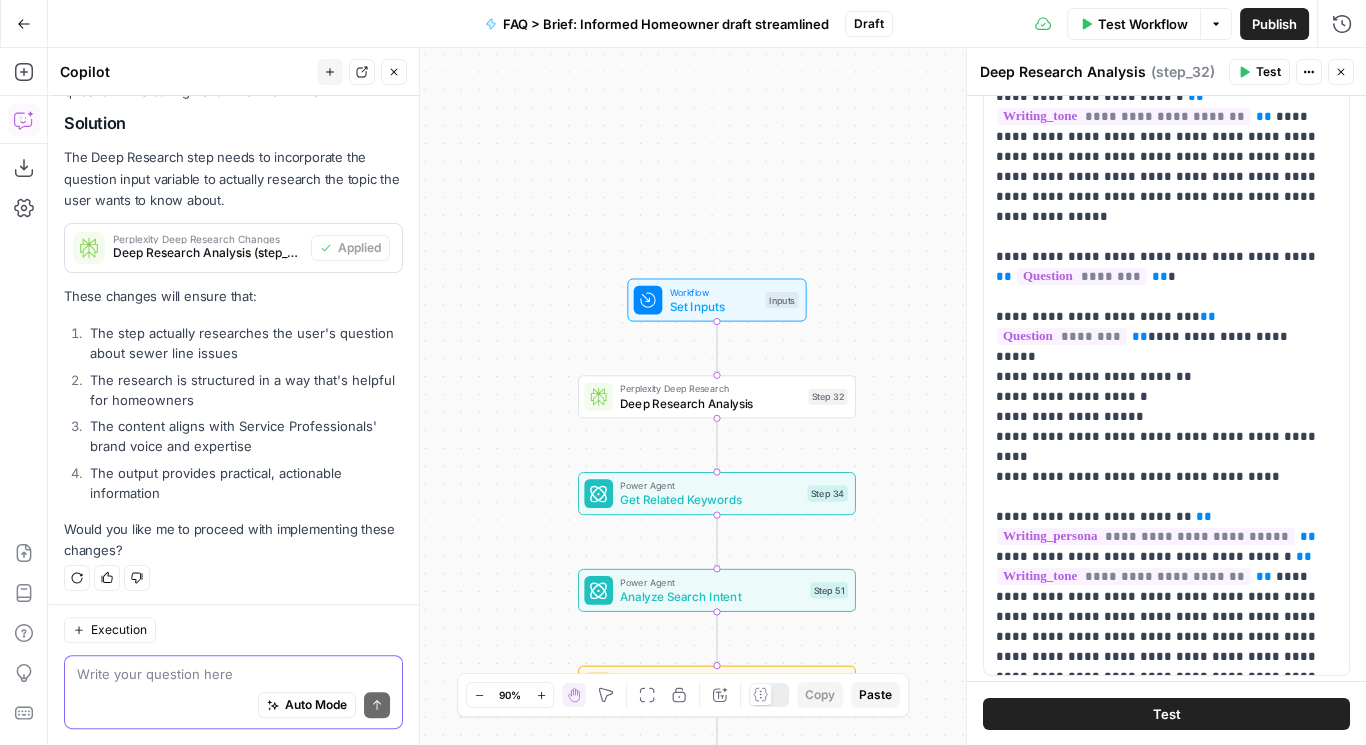 click at bounding box center [233, 675] 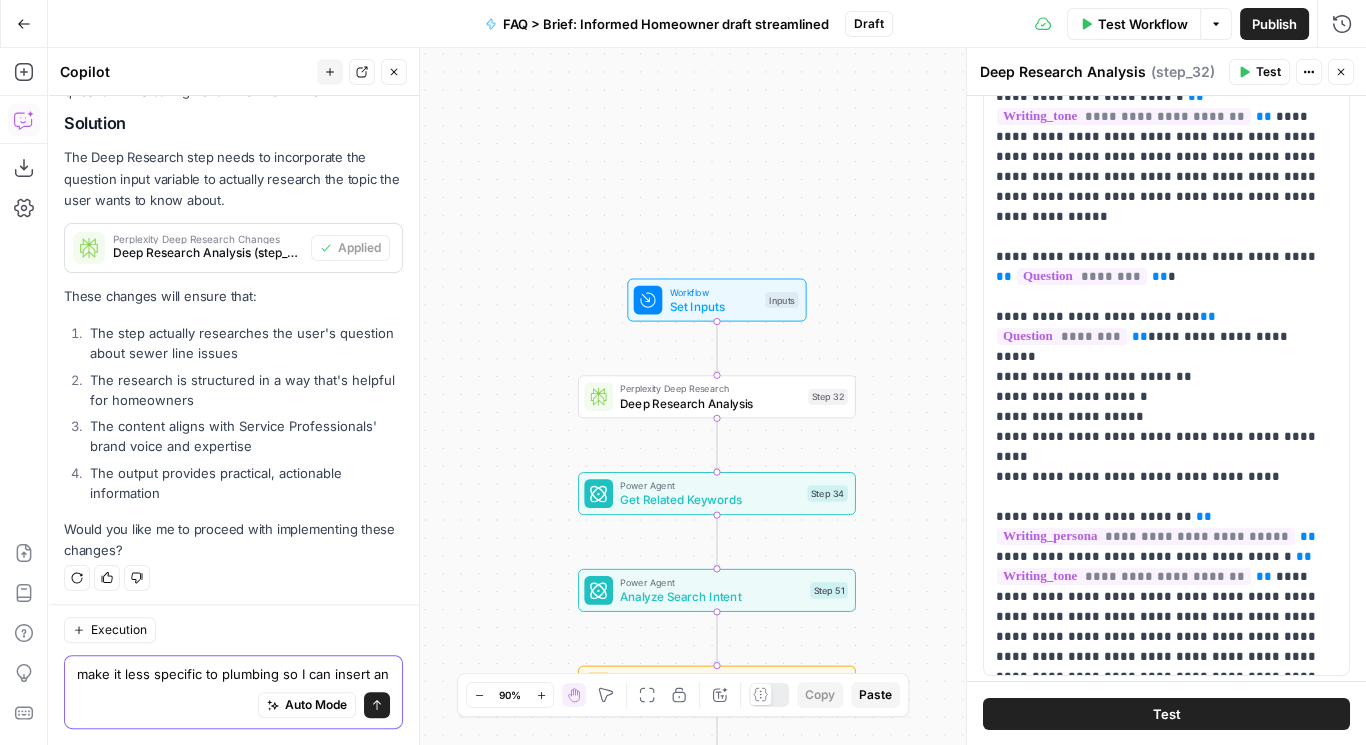 scroll, scrollTop: 935, scrollLeft: 0, axis: vertical 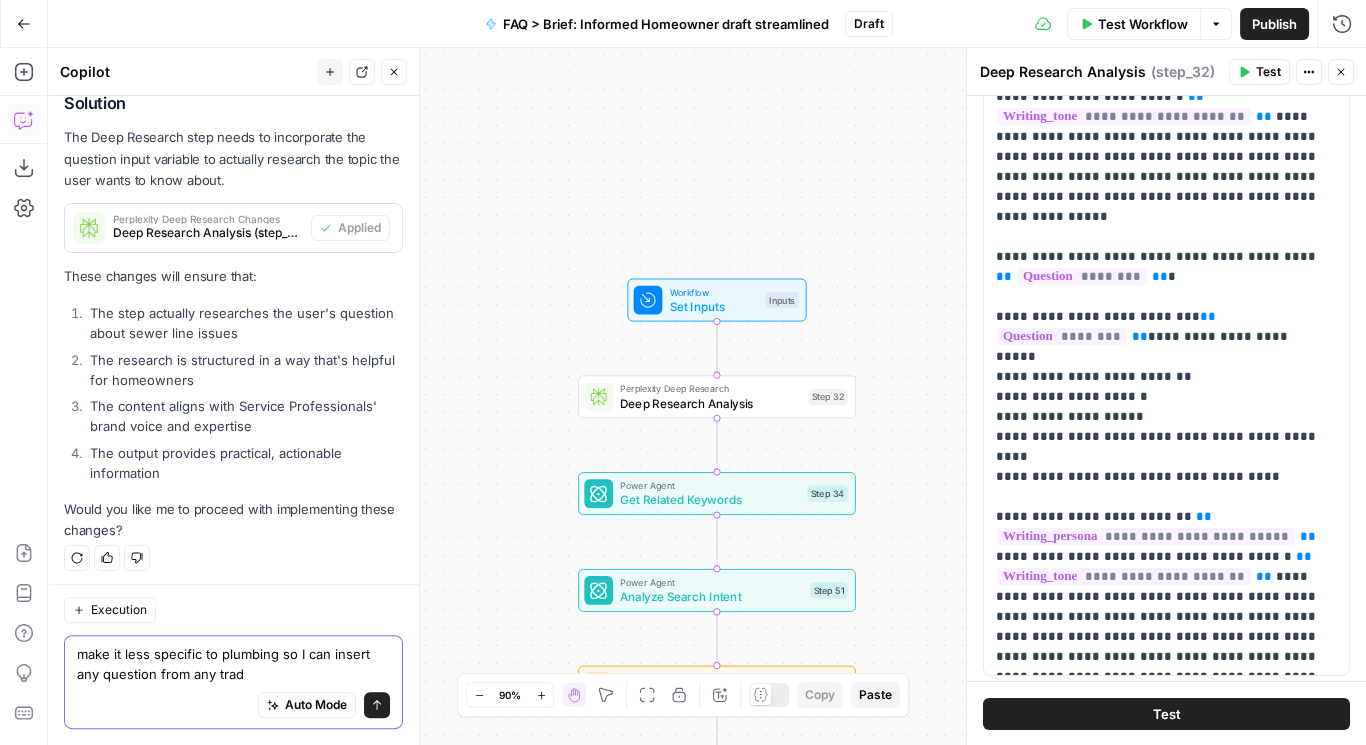 type on "make it less specific to plumbing so I can insert any question from any trade" 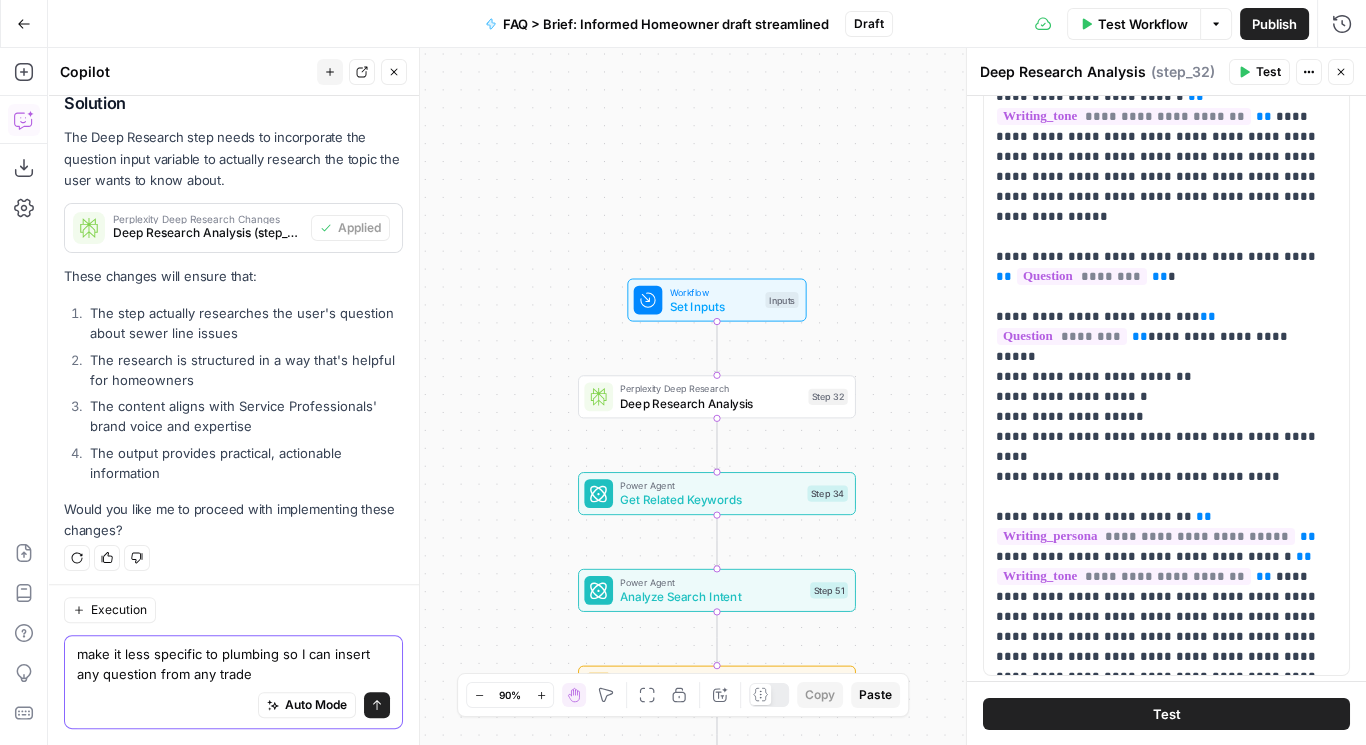 type 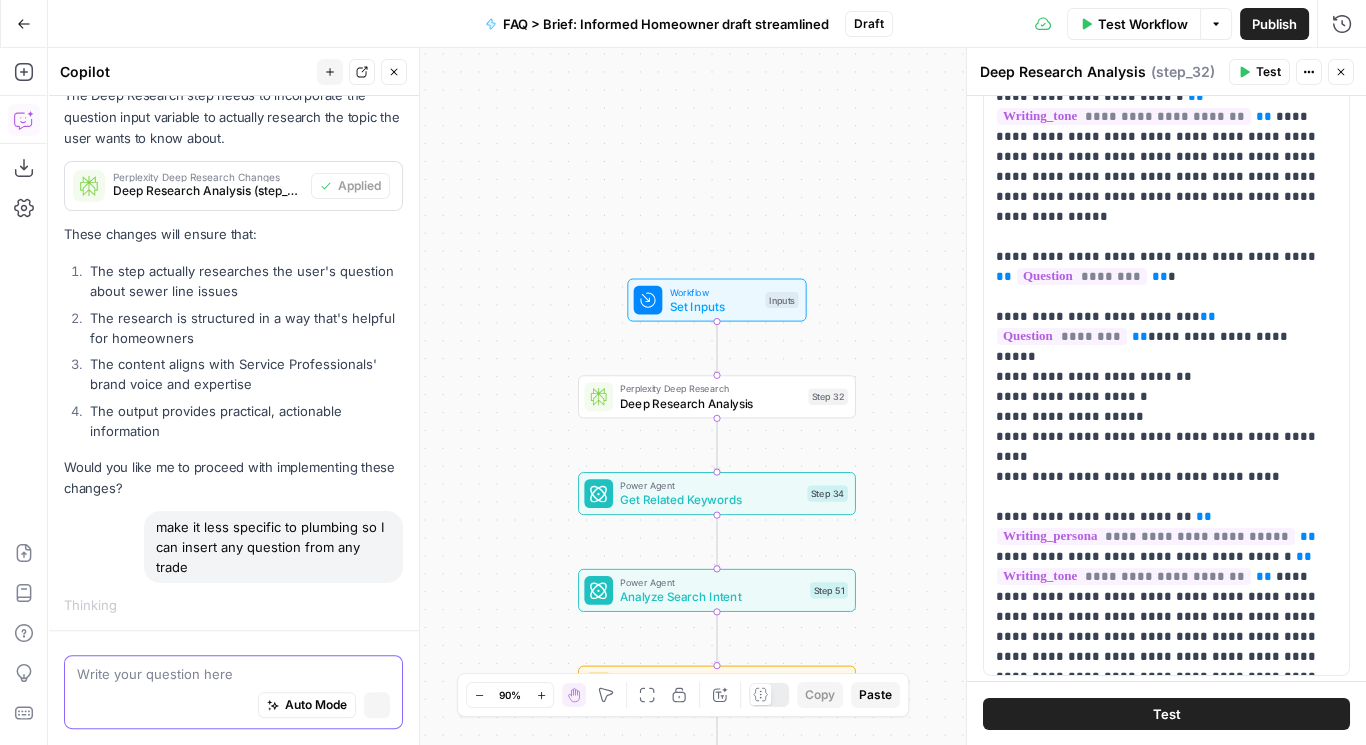 scroll, scrollTop: 910, scrollLeft: 0, axis: vertical 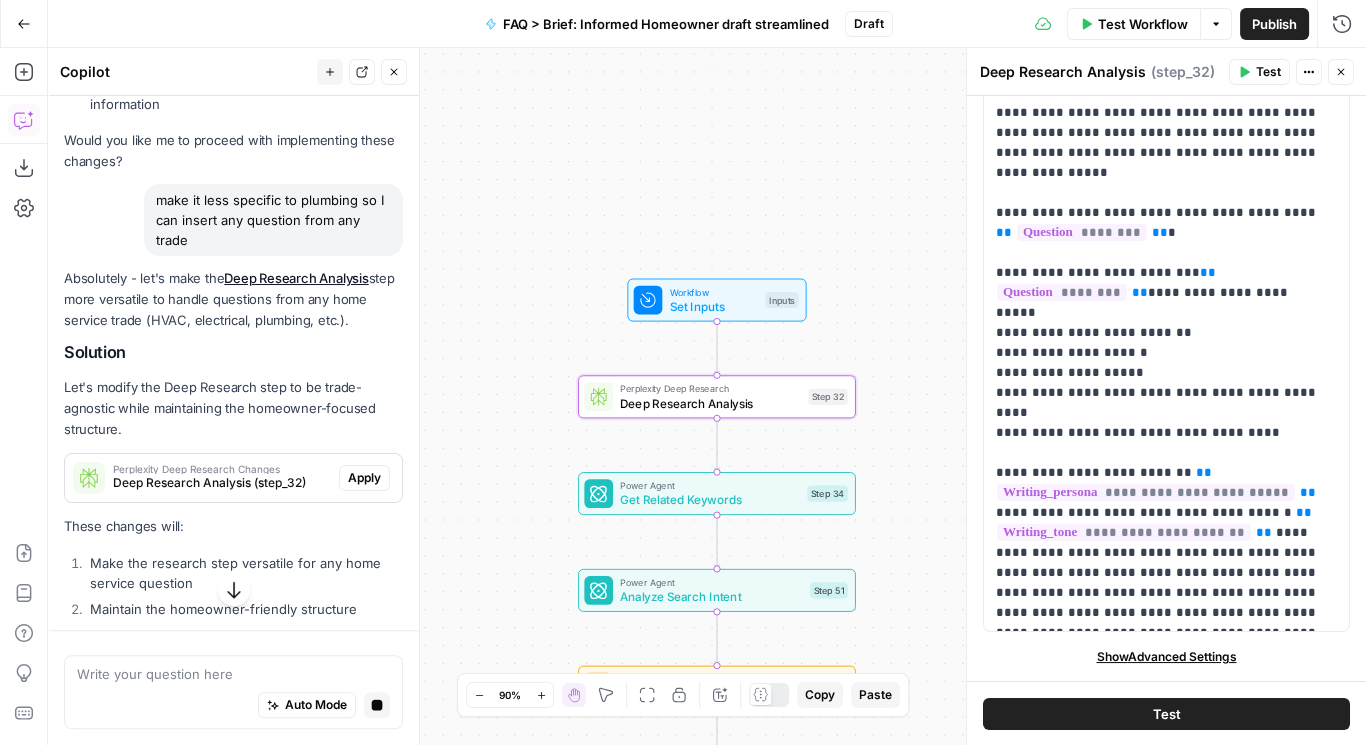 click on "Apply" at bounding box center [364, 478] 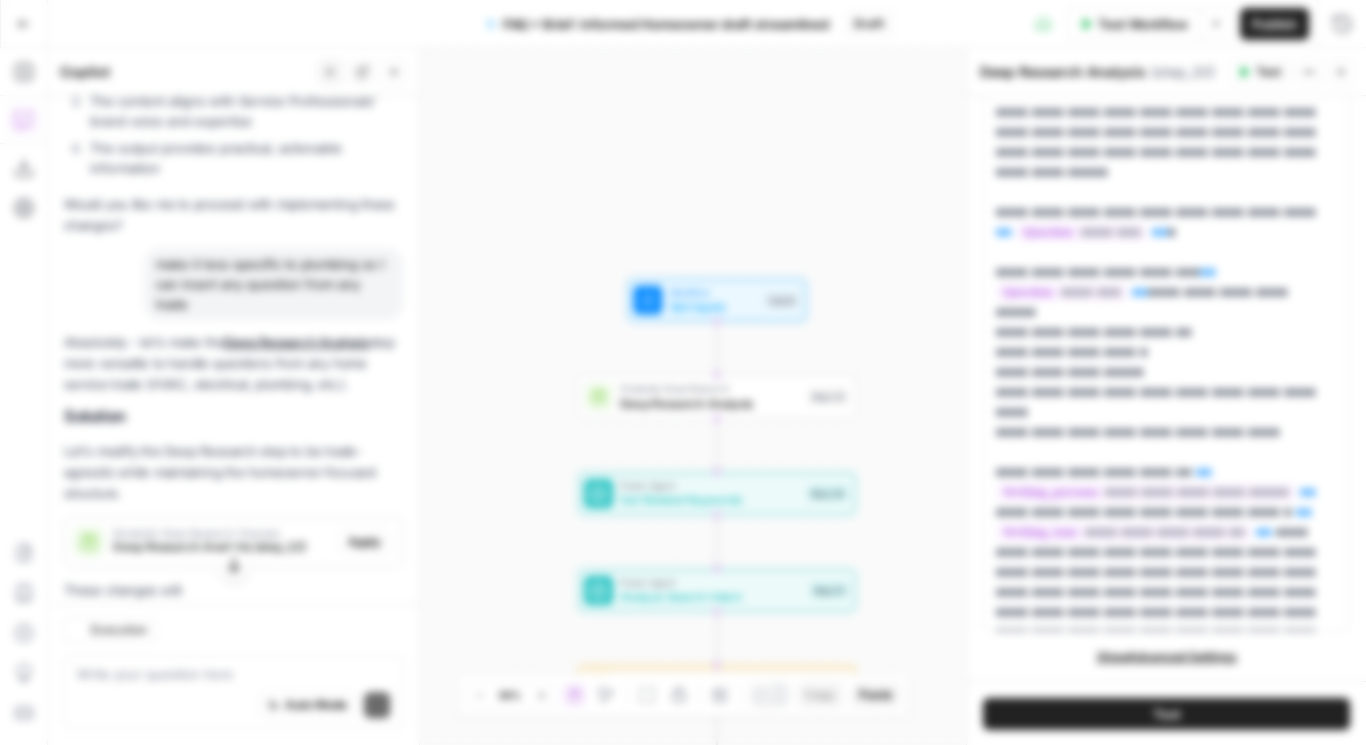 scroll, scrollTop: 1304, scrollLeft: 0, axis: vertical 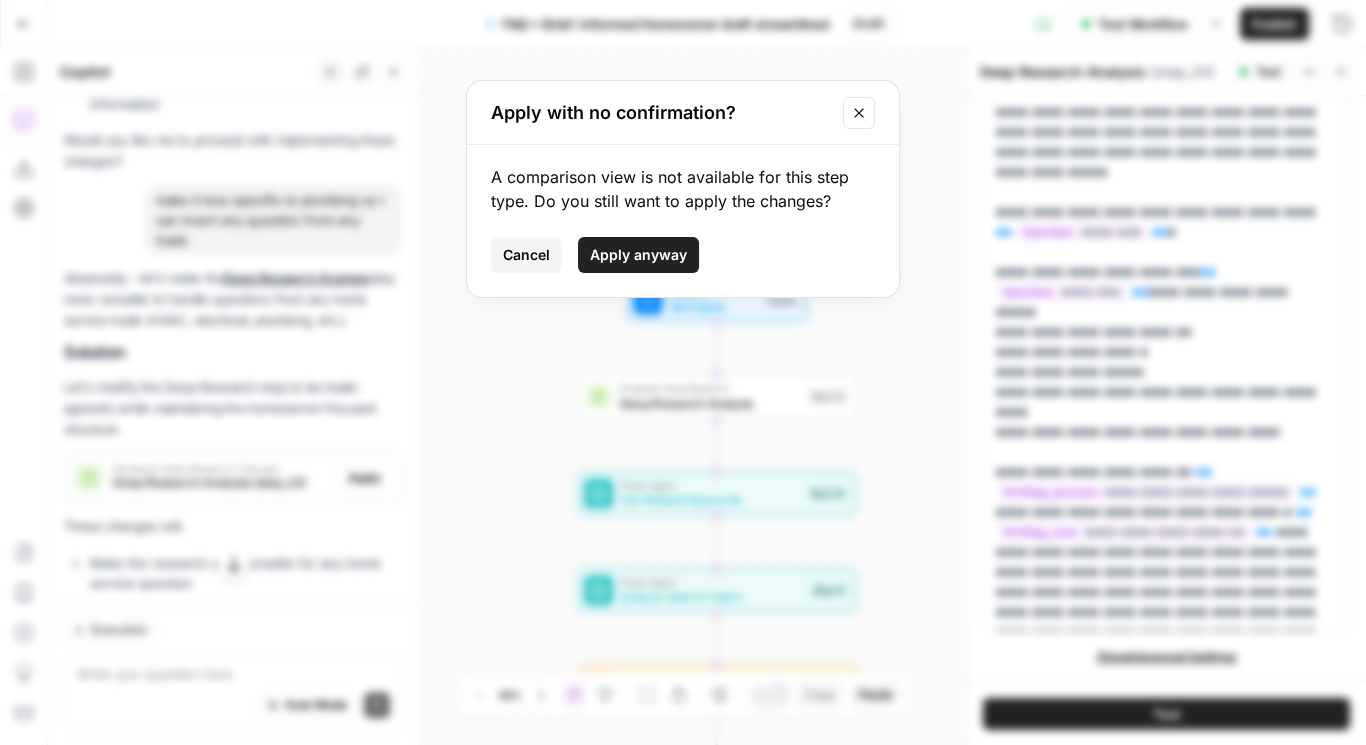 click on "Apply anyway" at bounding box center [638, 255] 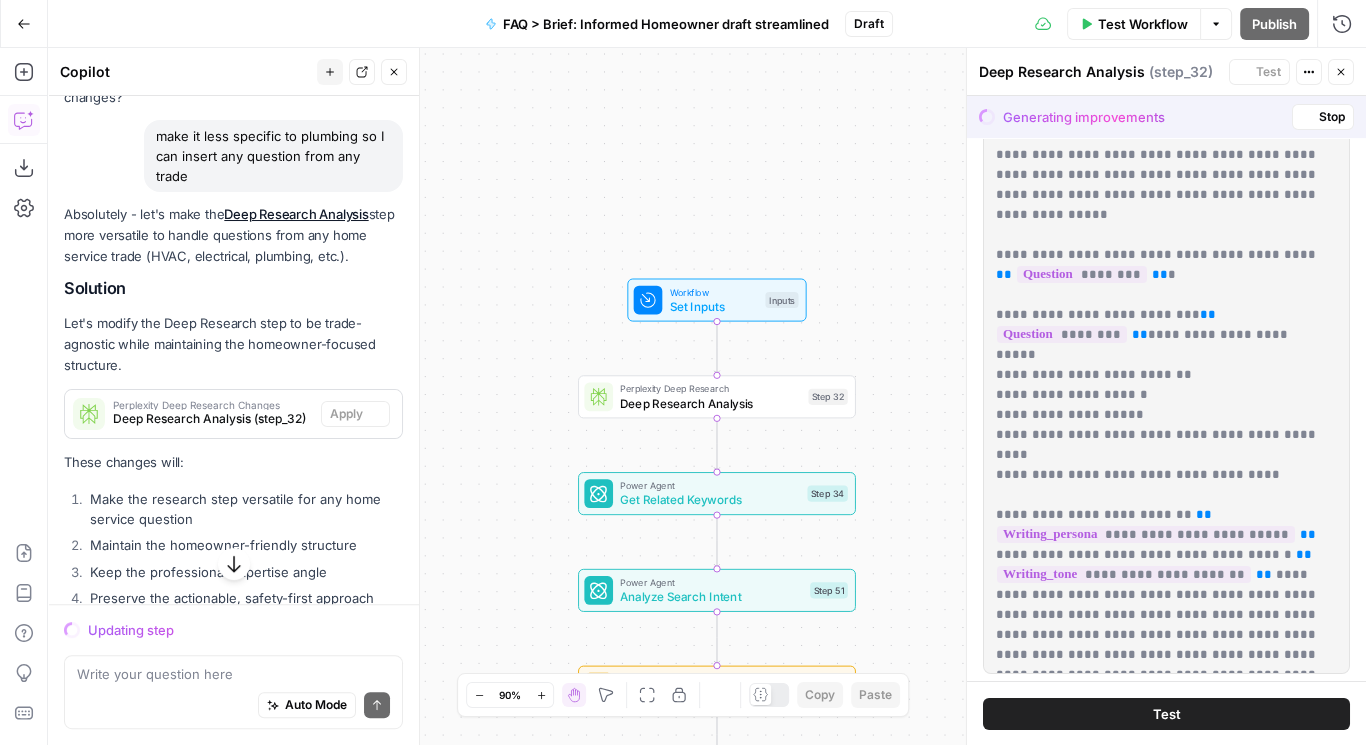 scroll, scrollTop: 245, scrollLeft: 0, axis: vertical 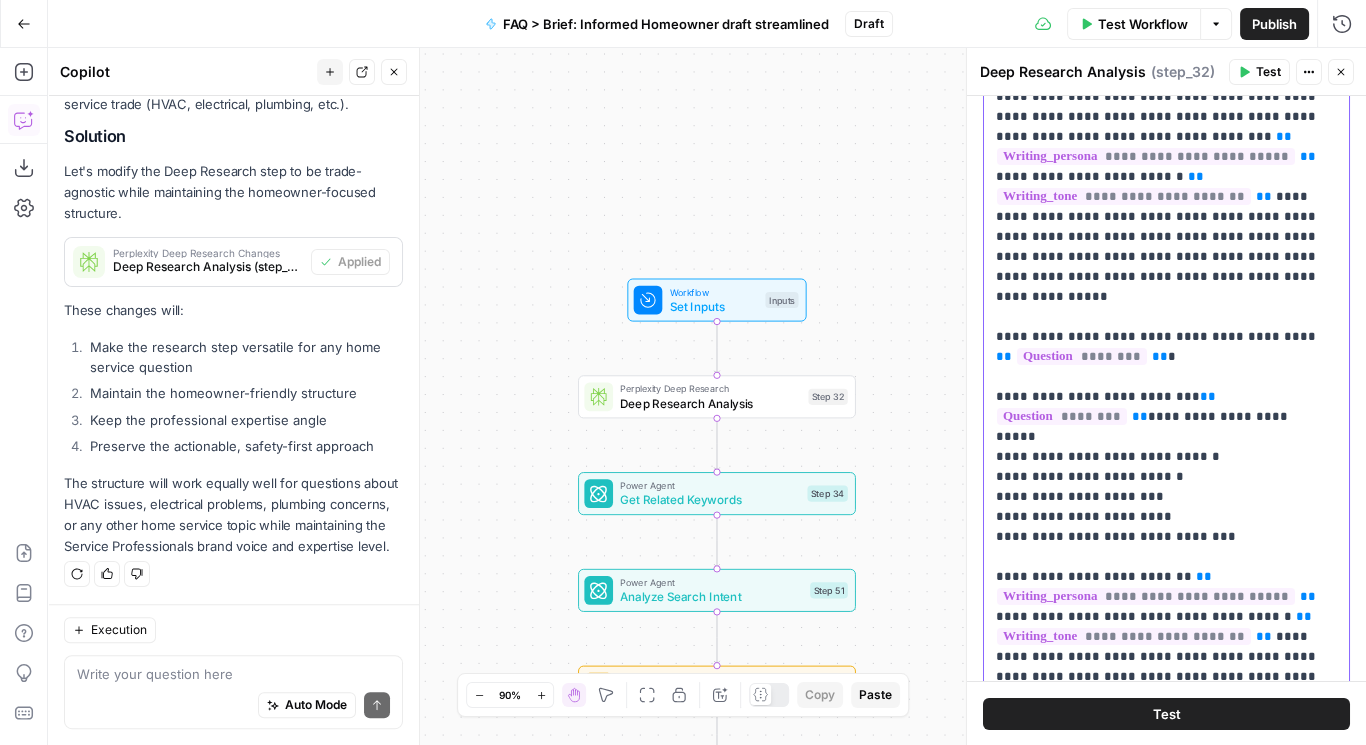 drag, startPoint x: 1242, startPoint y: 496, endPoint x: 1016, endPoint y: 403, distance: 244.387 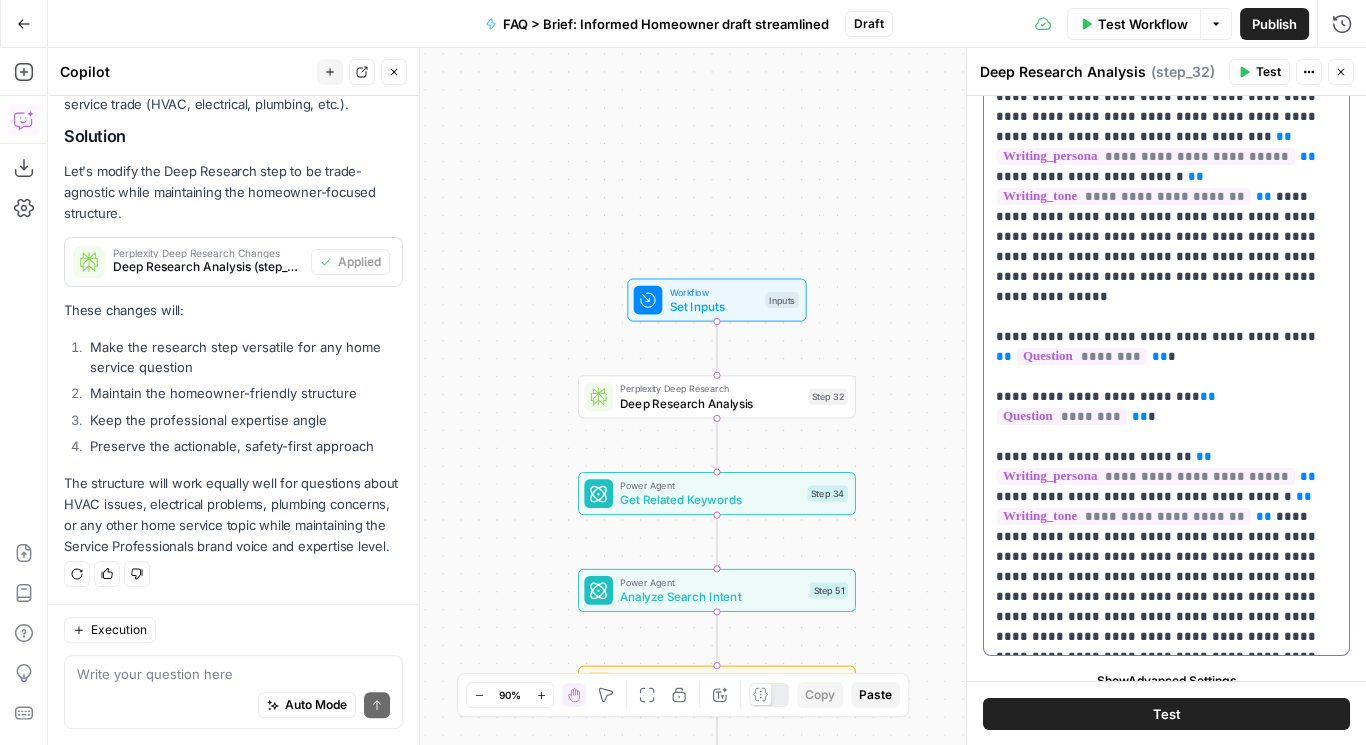 drag, startPoint x: 1050, startPoint y: 398, endPoint x: 991, endPoint y: 376, distance: 62.968246 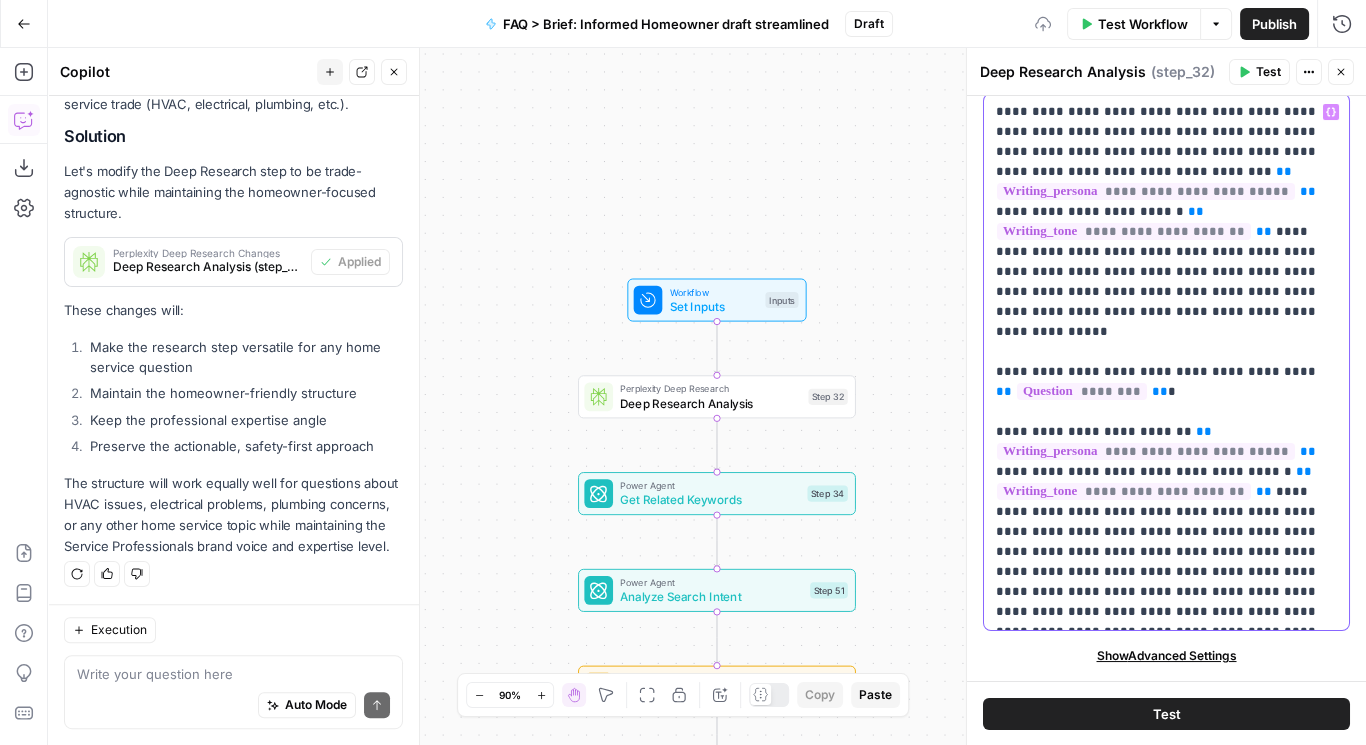 scroll, scrollTop: 44, scrollLeft: 0, axis: vertical 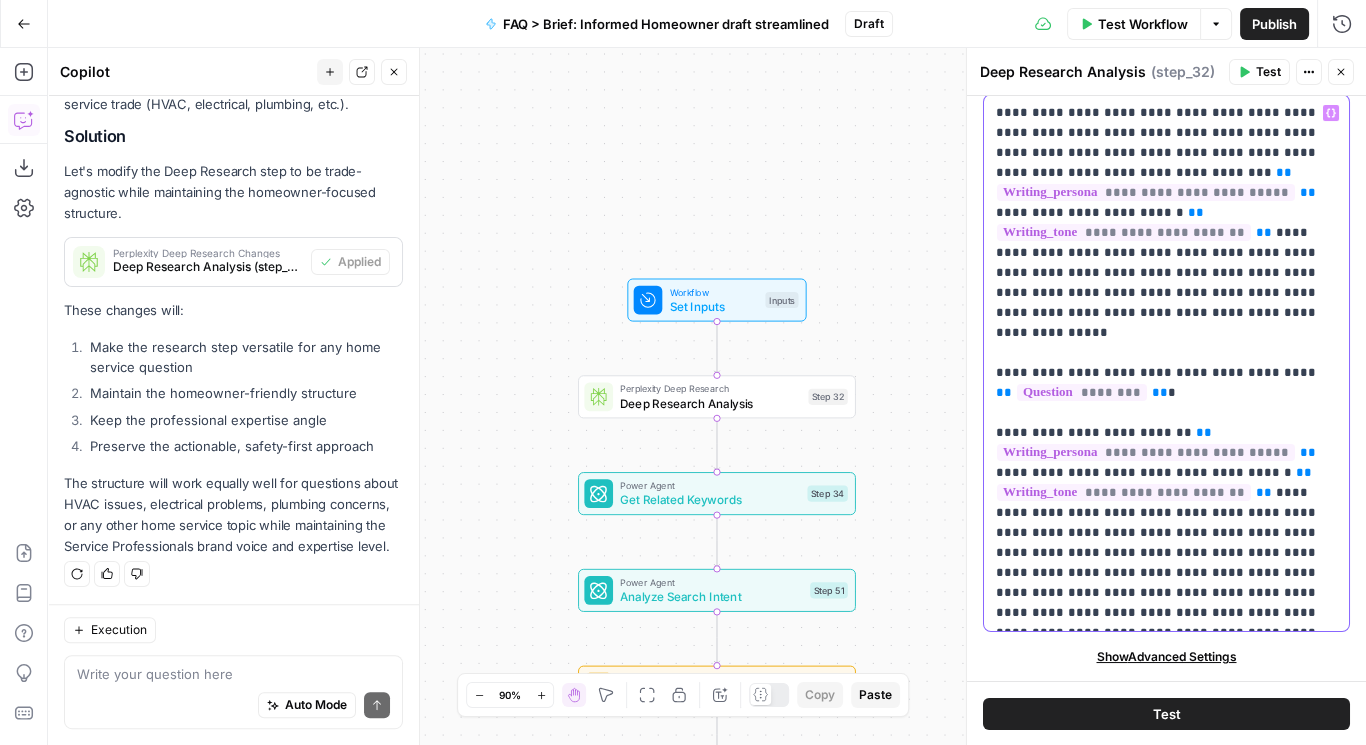 drag, startPoint x: 992, startPoint y: 489, endPoint x: 1302, endPoint y: 528, distance: 312.4436 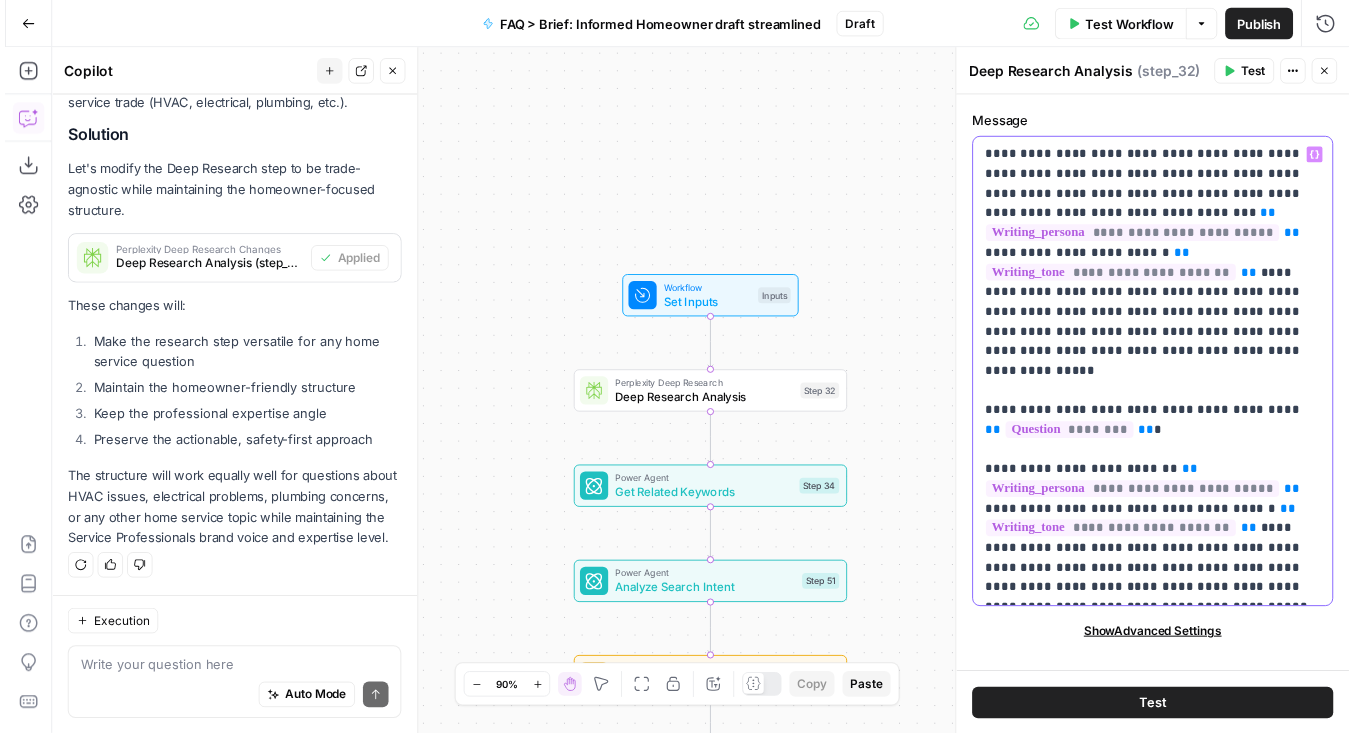 scroll, scrollTop: 0, scrollLeft: 0, axis: both 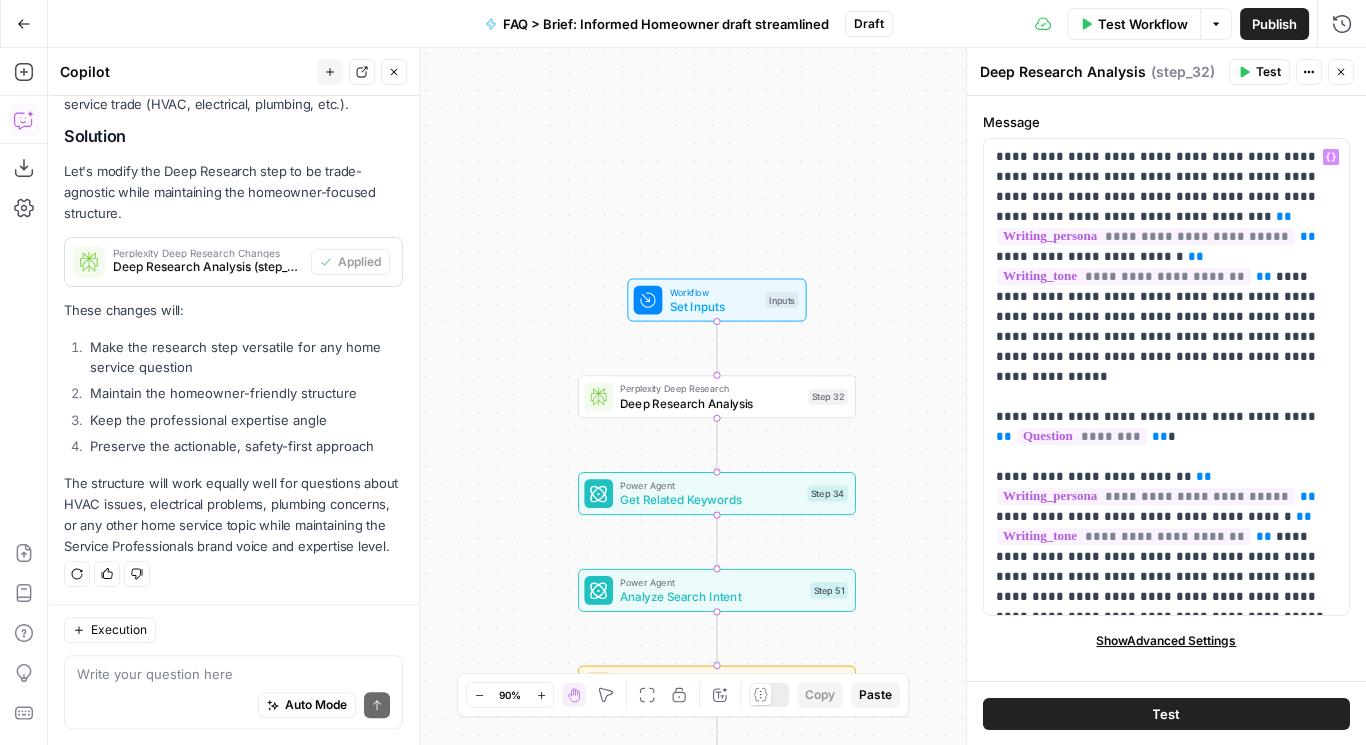 click on "Test" at bounding box center (1166, 714) 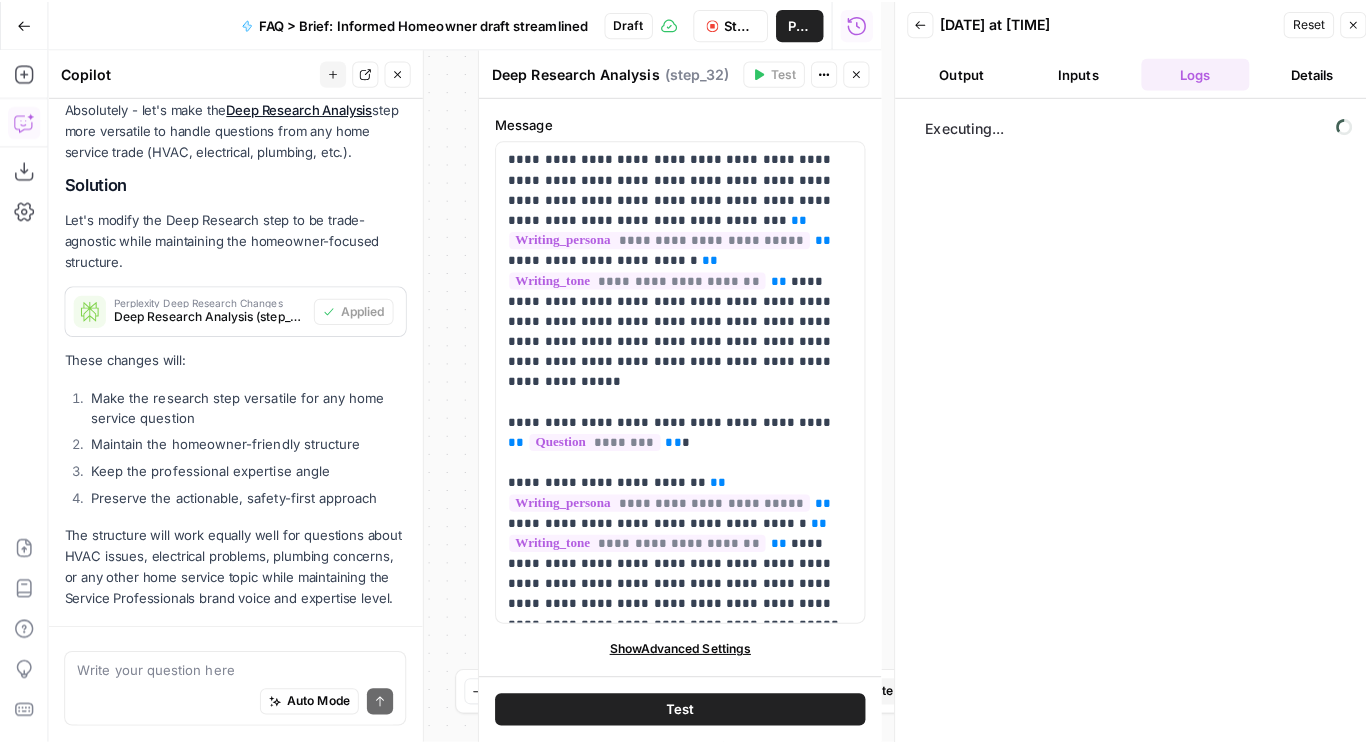 scroll, scrollTop: 1580, scrollLeft: 0, axis: vertical 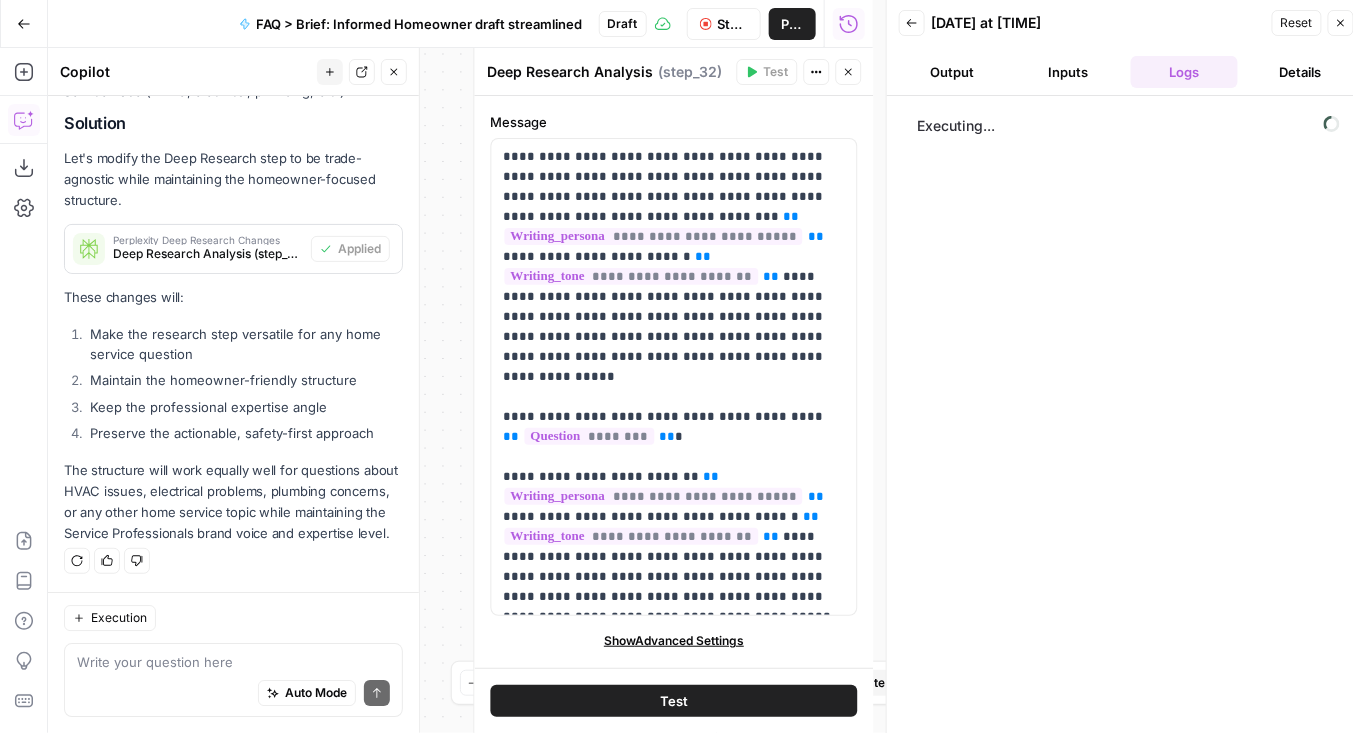 click on "Close" at bounding box center (1341, 23) 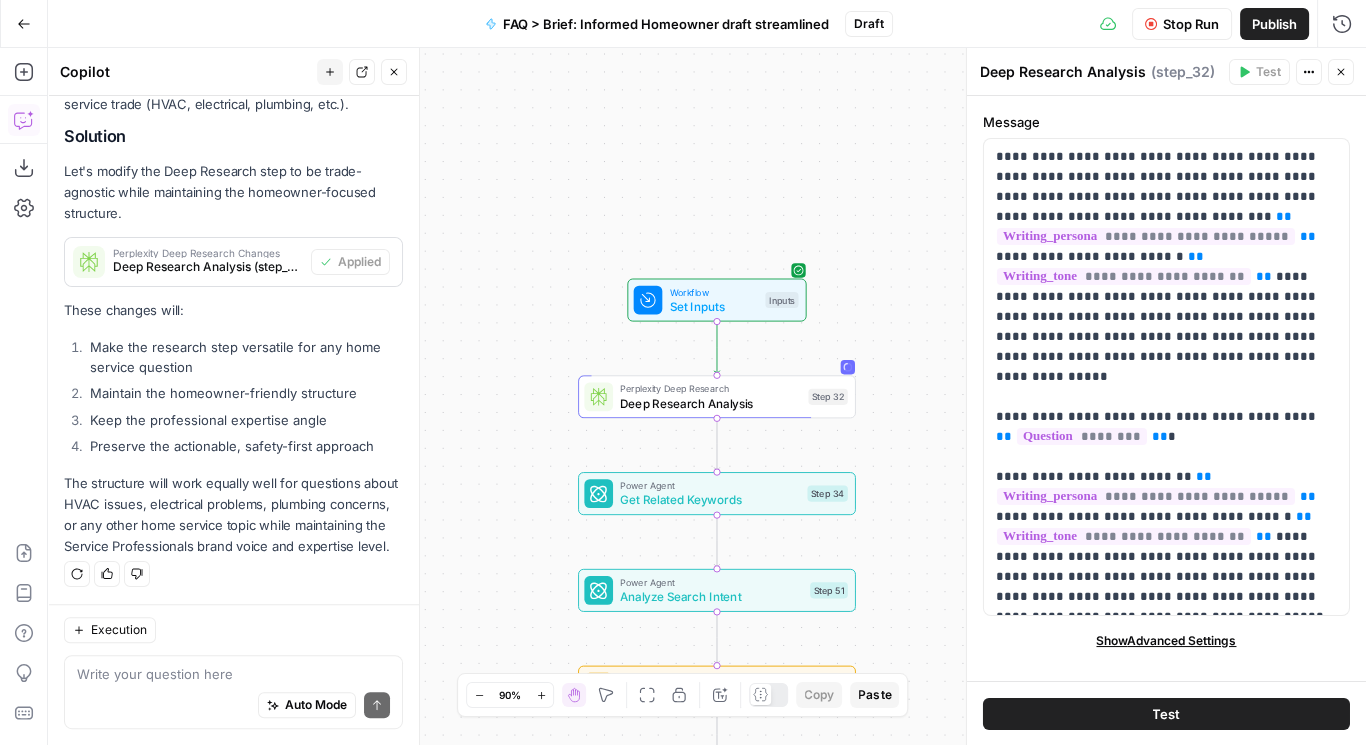 scroll, scrollTop: 1568, scrollLeft: 0, axis: vertical 